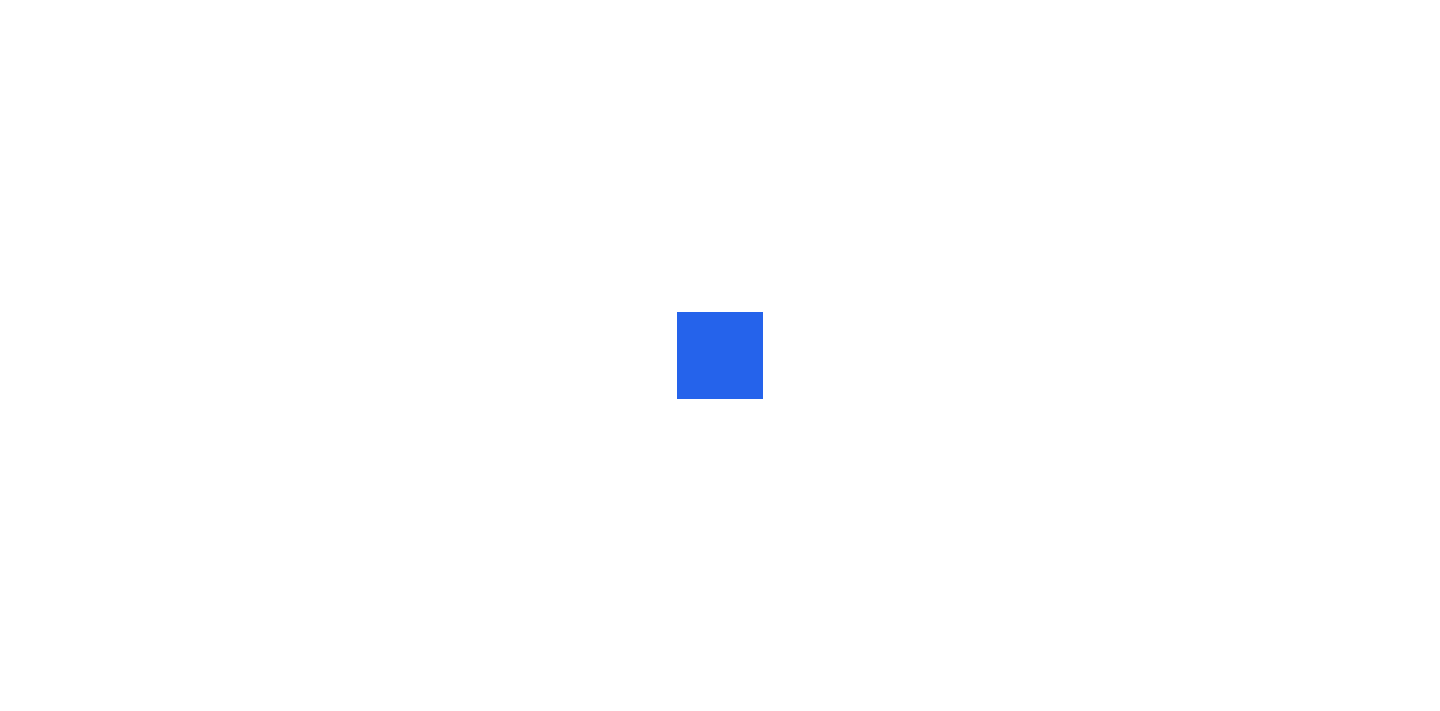 scroll, scrollTop: 0, scrollLeft: 0, axis: both 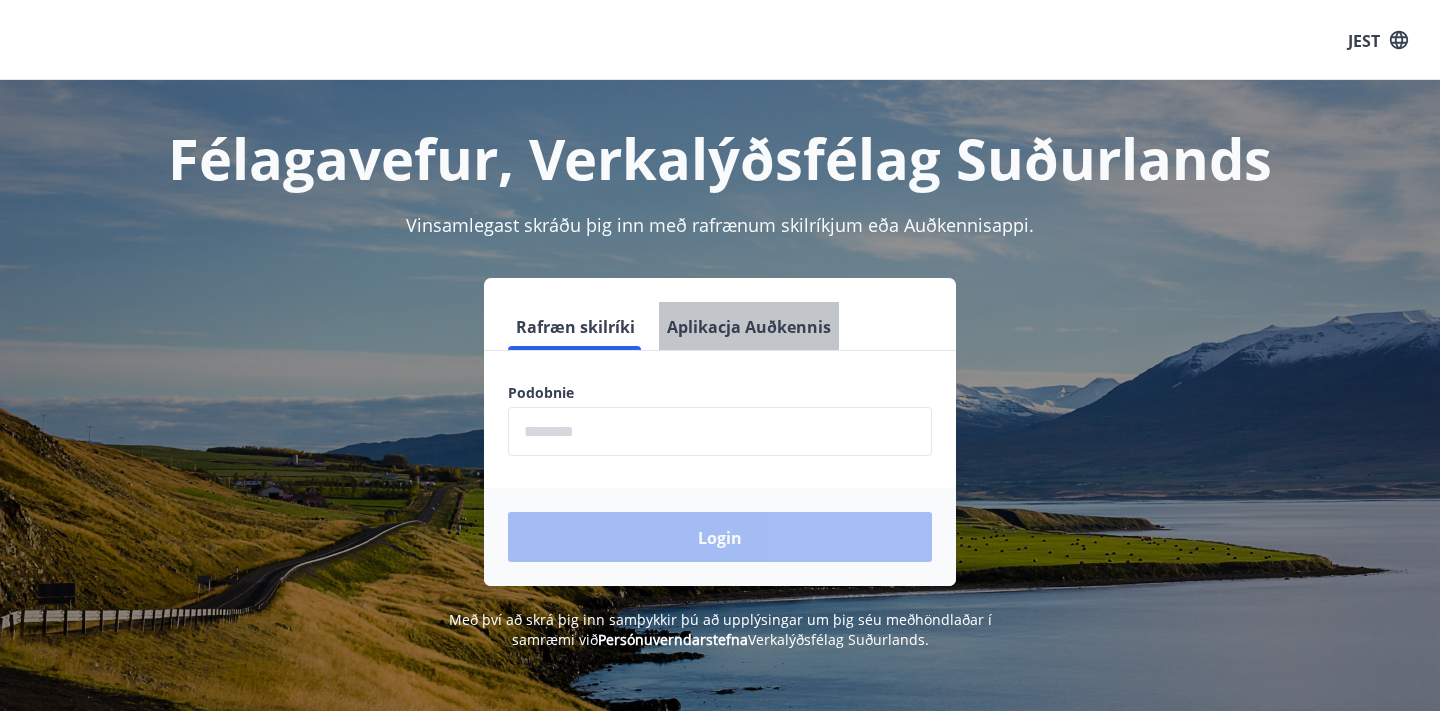 click on "Aplikacja Auðkennis" at bounding box center (749, 327) 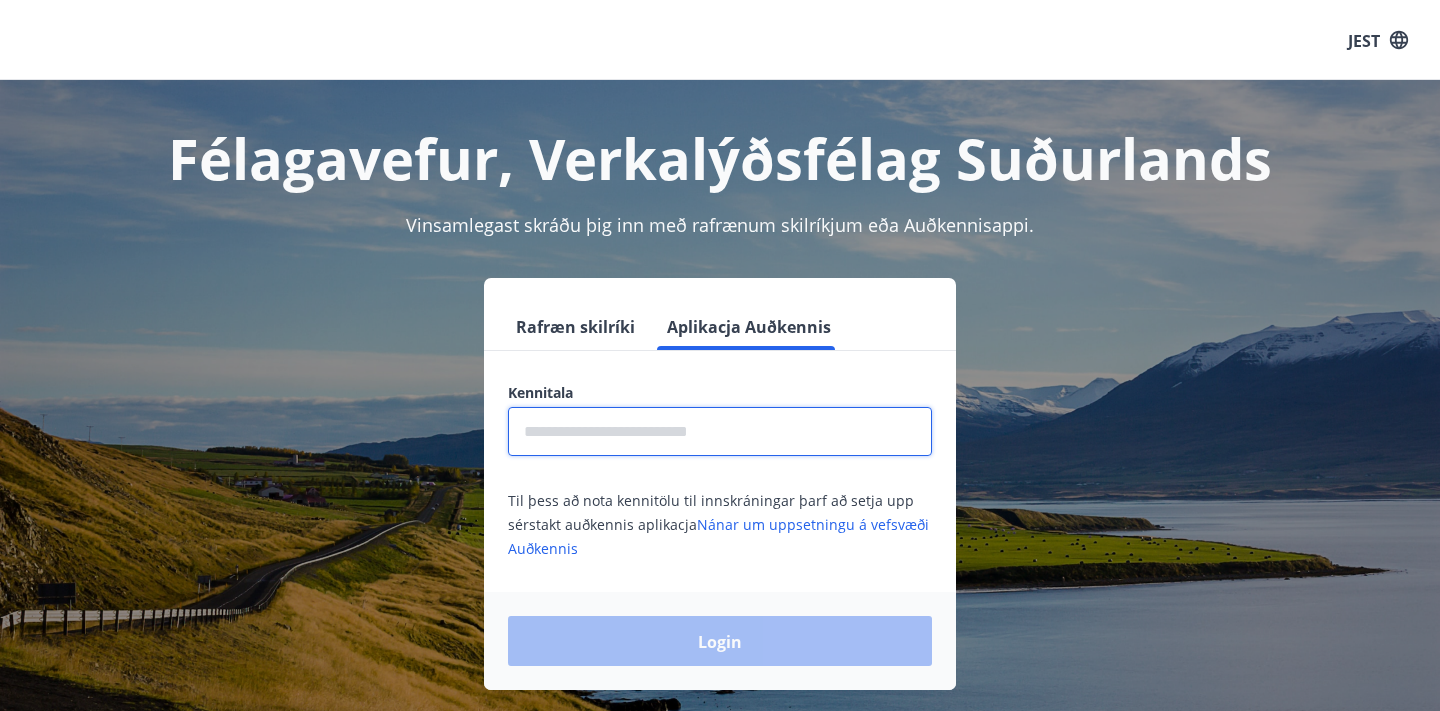 click at bounding box center (720, 431) 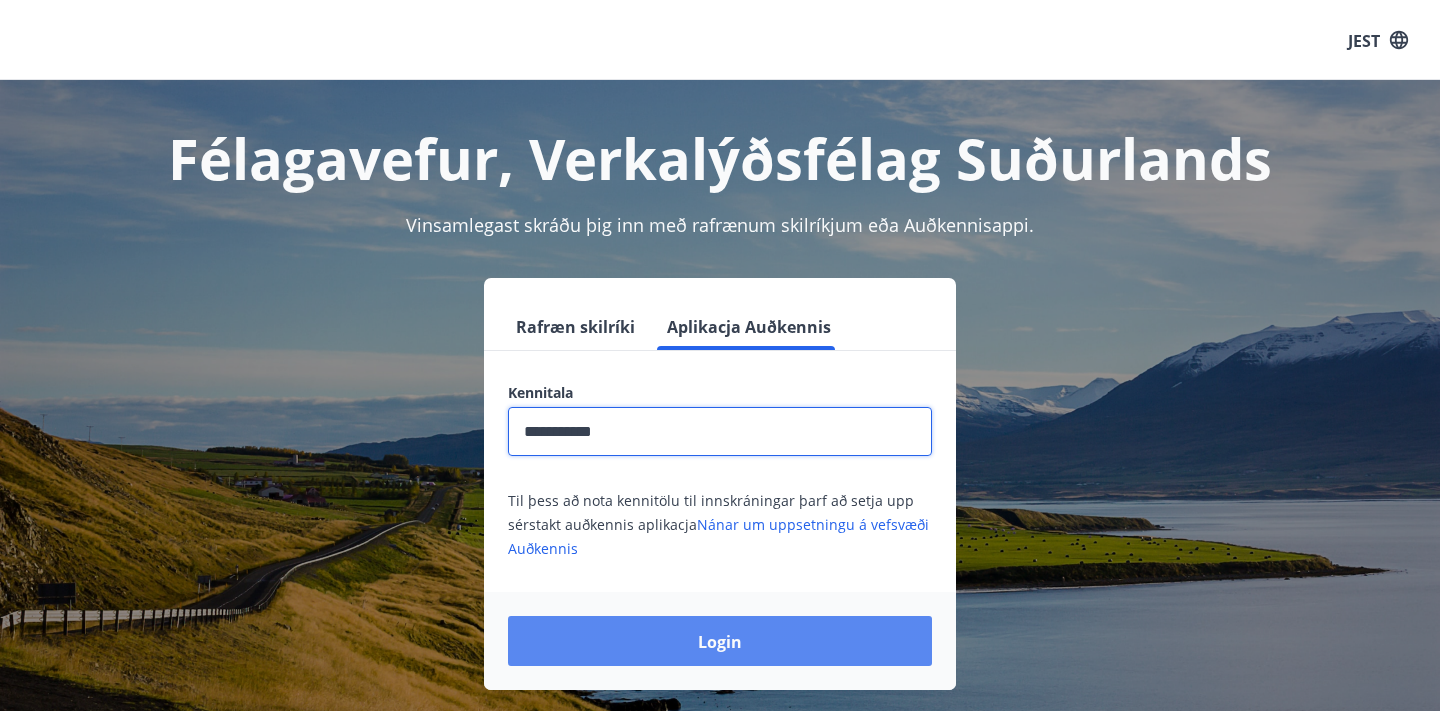 type on "**********" 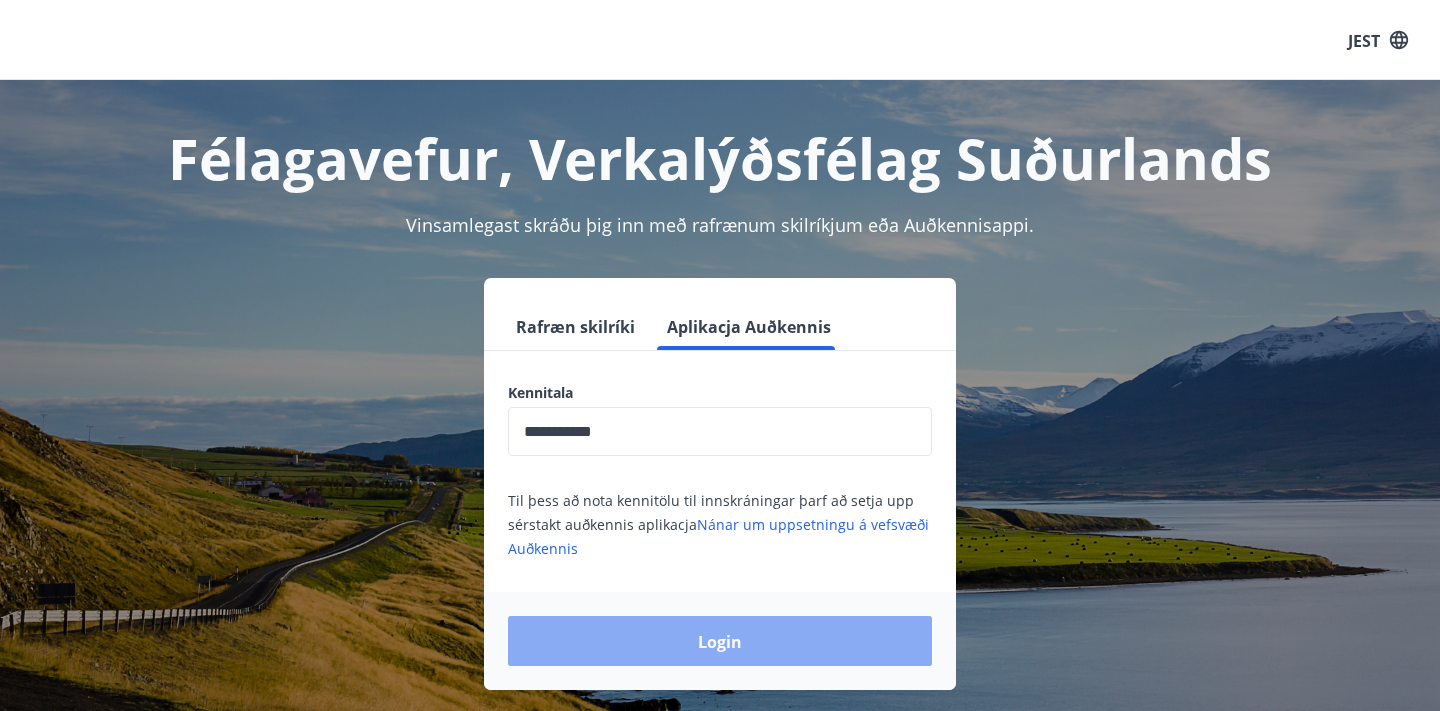 click on "Login" at bounding box center [720, 642] 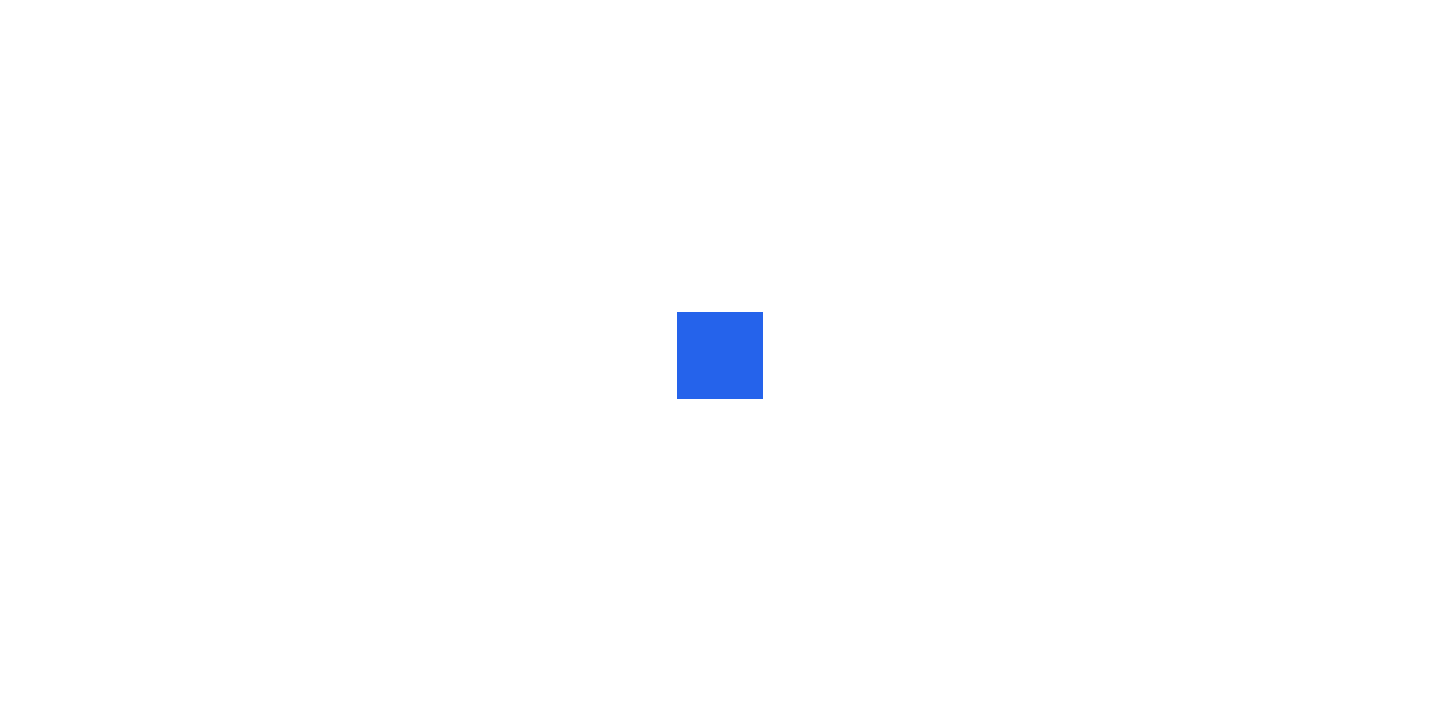scroll, scrollTop: 0, scrollLeft: 0, axis: both 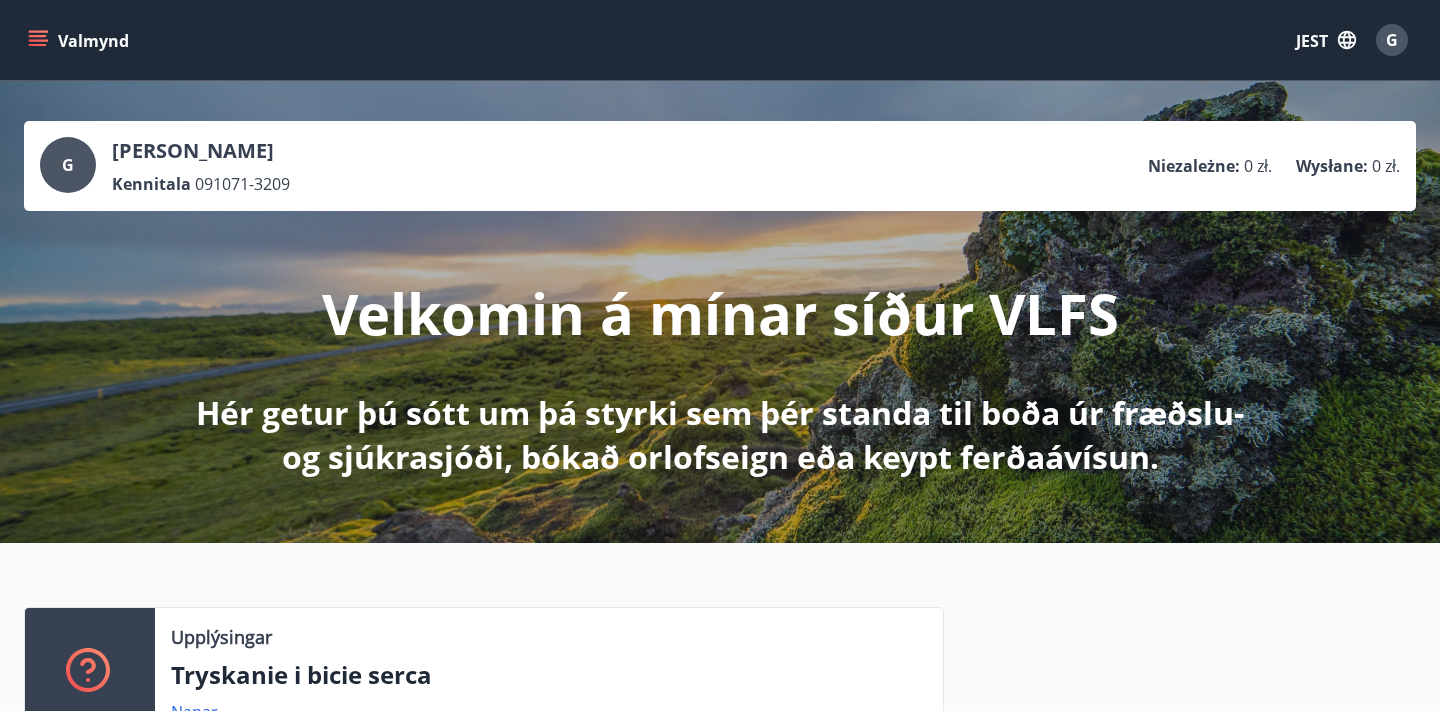 click on "Velkomin á mínar síður VLFS Hér getur þú sótt um þá styrki sem þér standa til boða úr fræðslu- og sjúkrasjóði, bókað orlofseign eða keypt ferðaávísun." at bounding box center [720, 345] 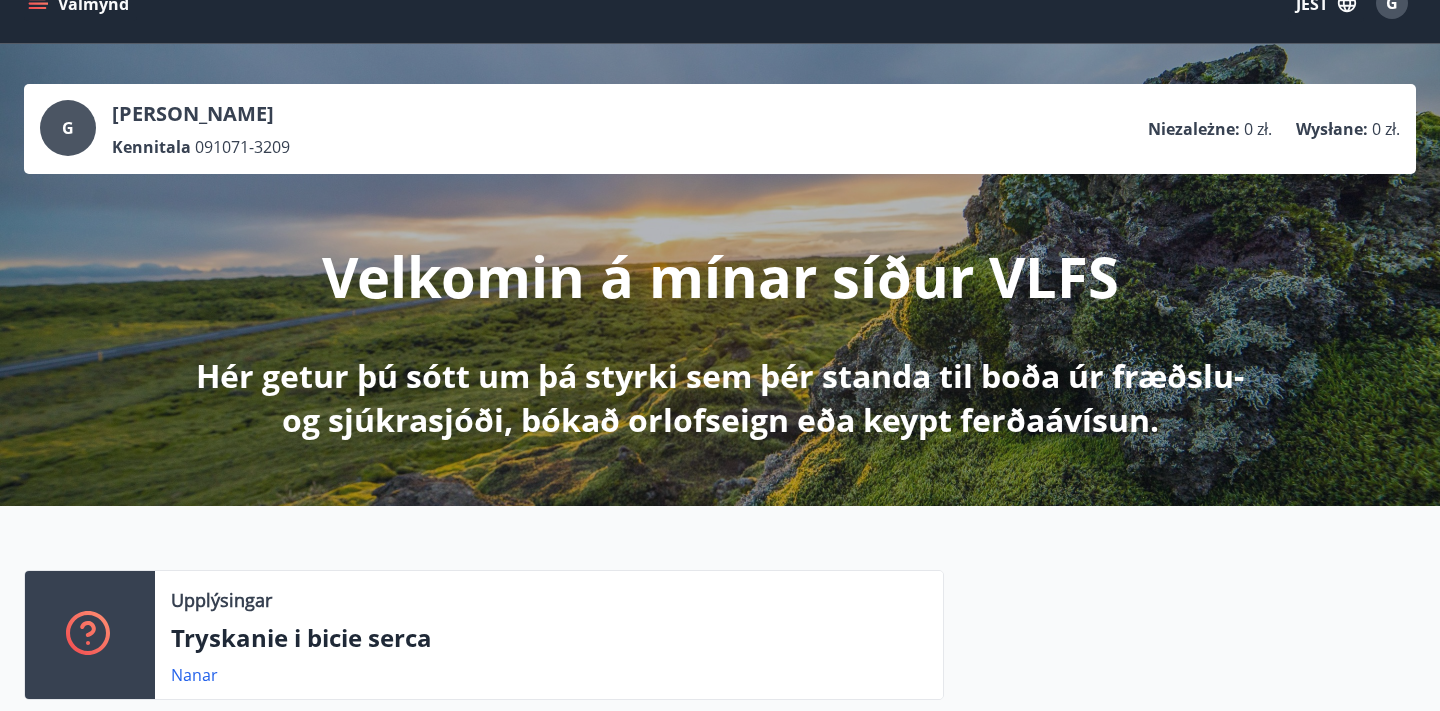 scroll, scrollTop: 0, scrollLeft: 0, axis: both 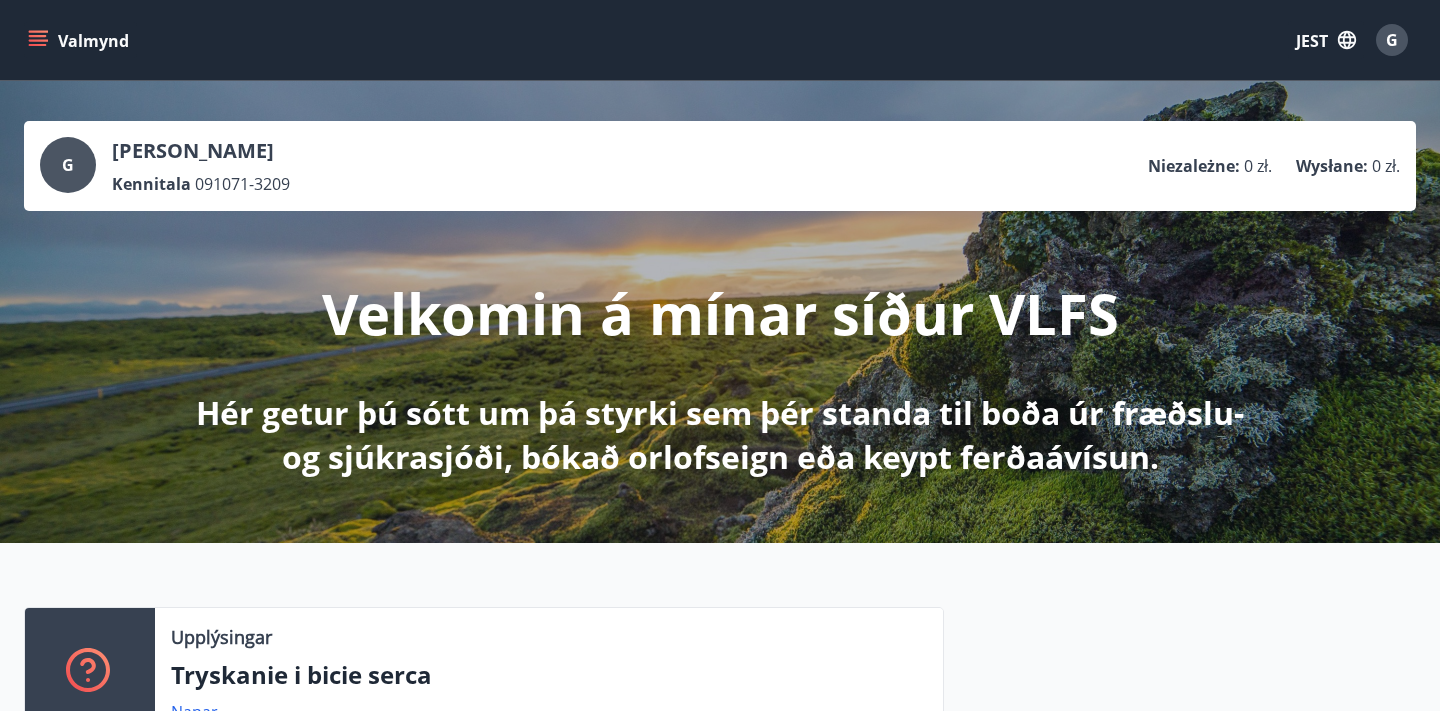 click 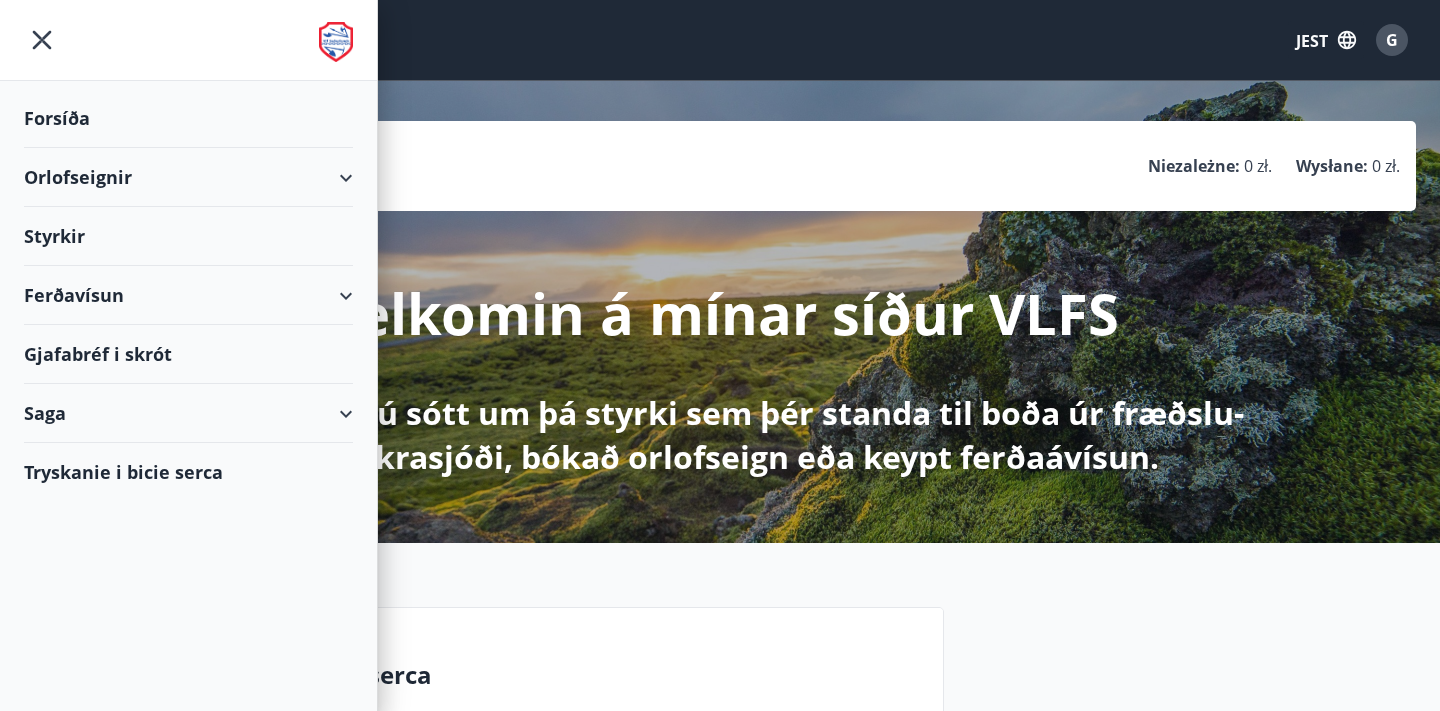 click on "Ferðavísun" at bounding box center [74, 295] 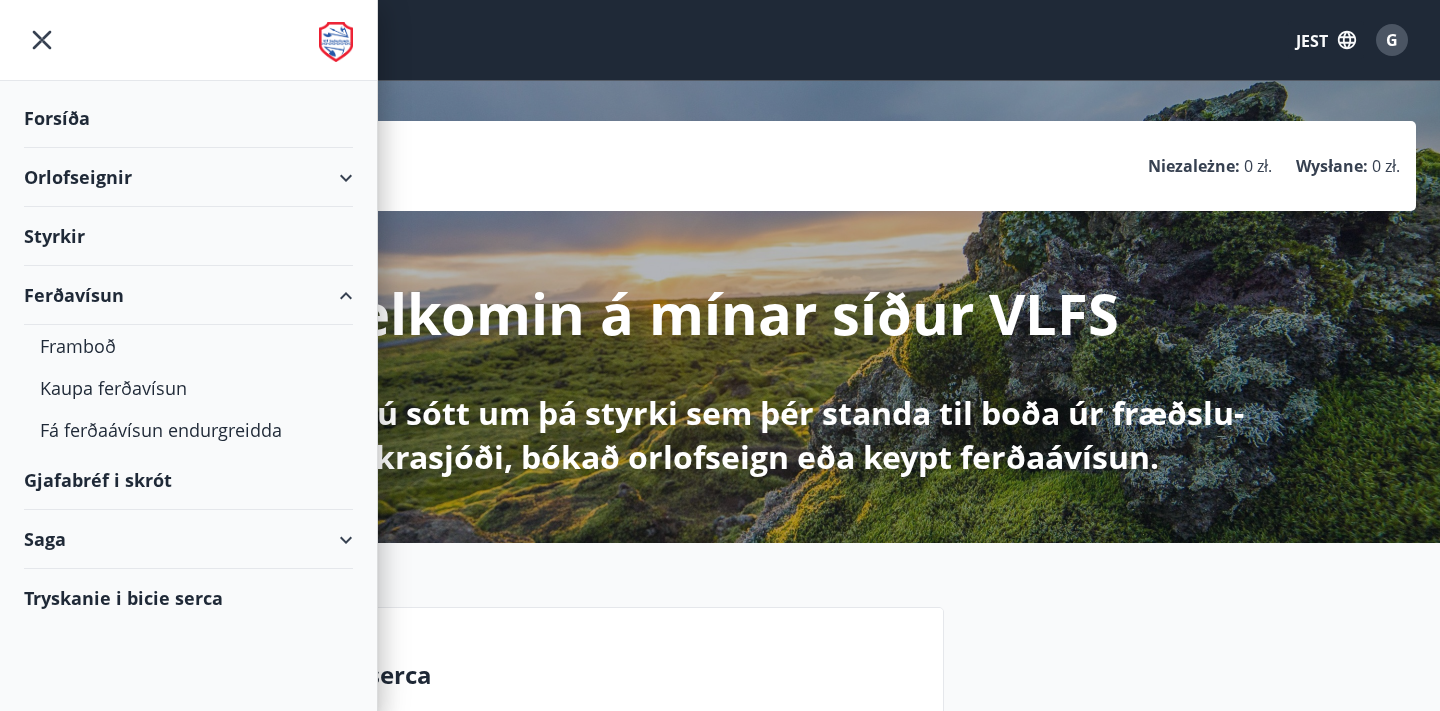 click on "Saga" at bounding box center (188, 539) 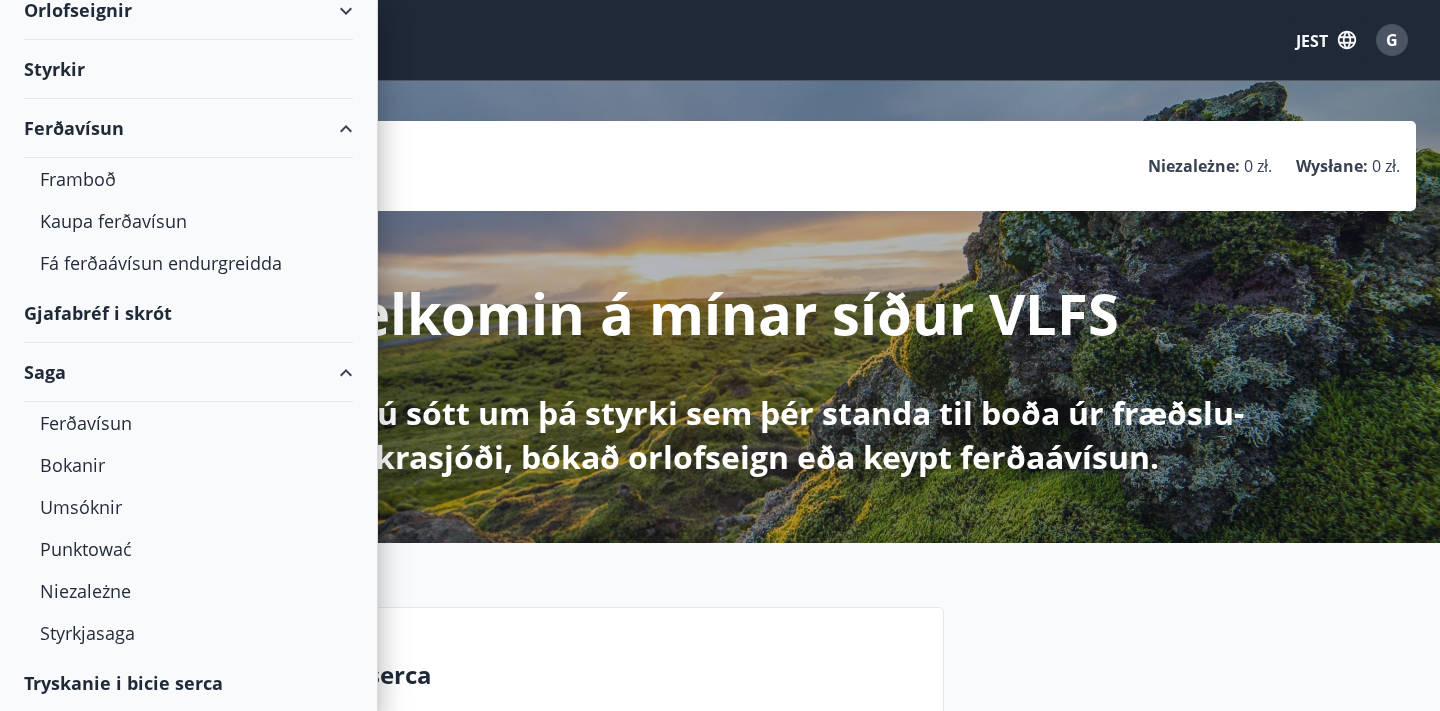 scroll, scrollTop: 168, scrollLeft: 0, axis: vertical 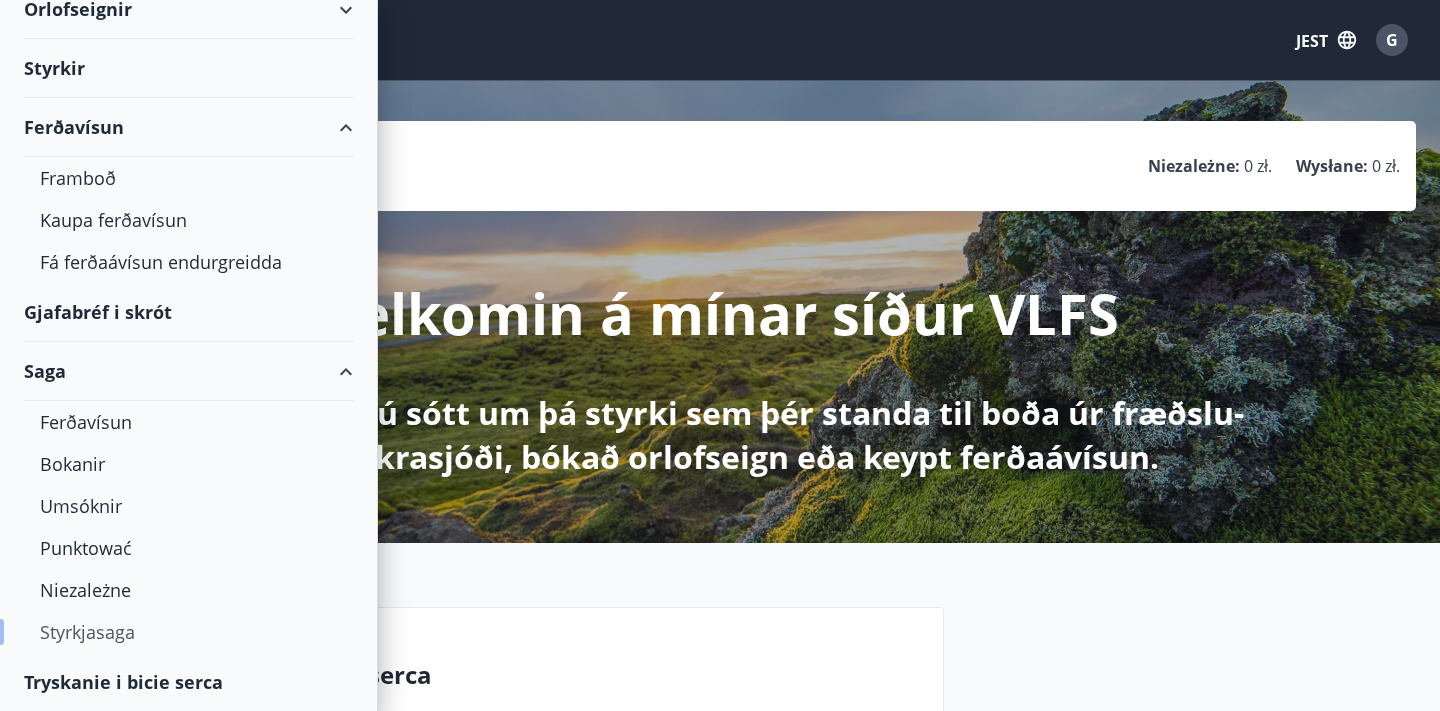 click on "Styrkjasaga" at bounding box center [87, 632] 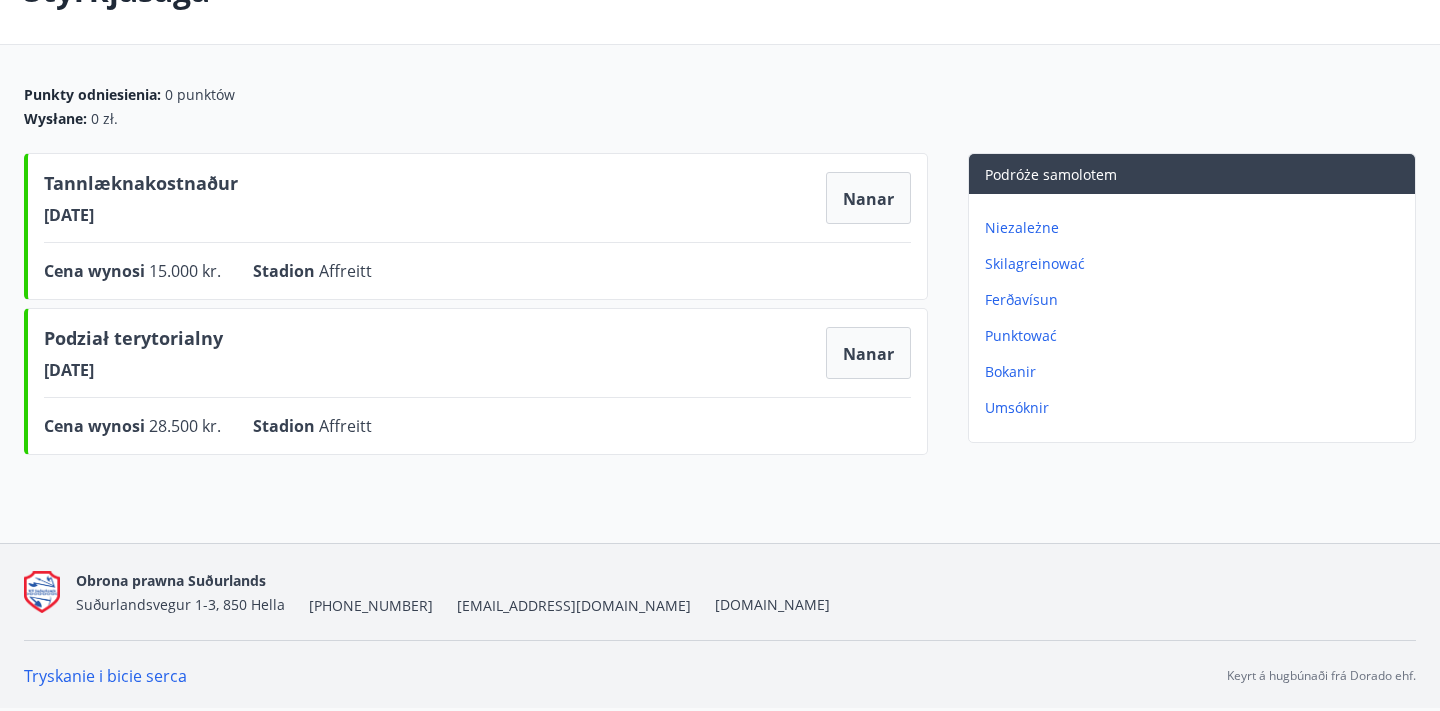 scroll, scrollTop: 0, scrollLeft: 0, axis: both 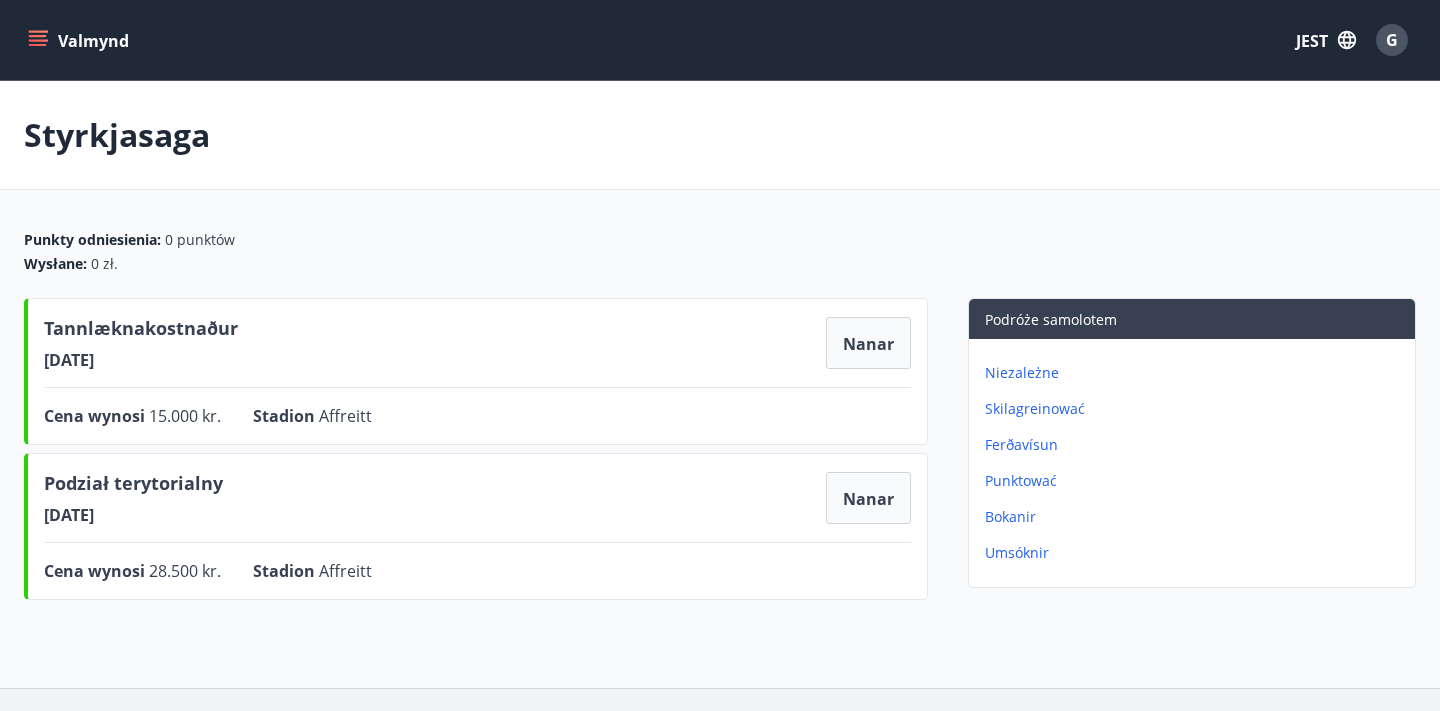 click 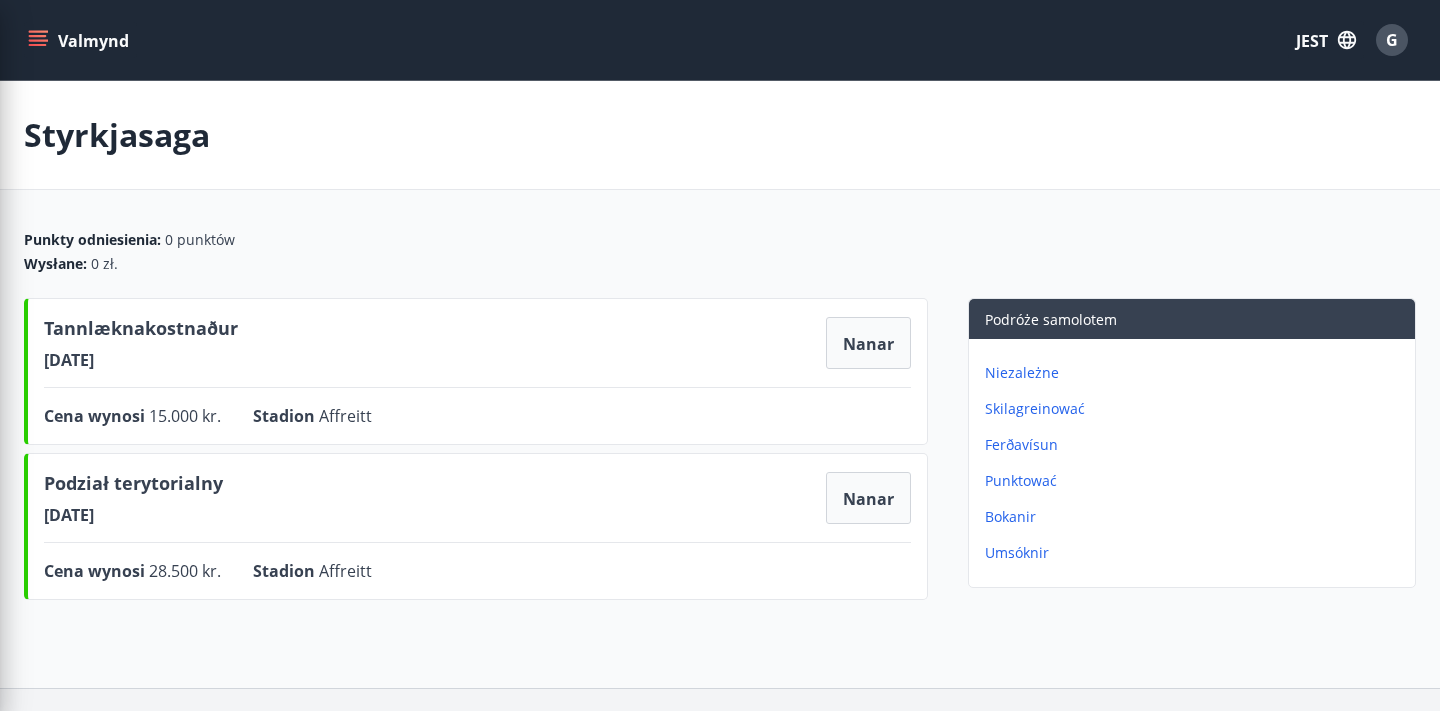 click on "Styrkjasaga" at bounding box center [720, 135] 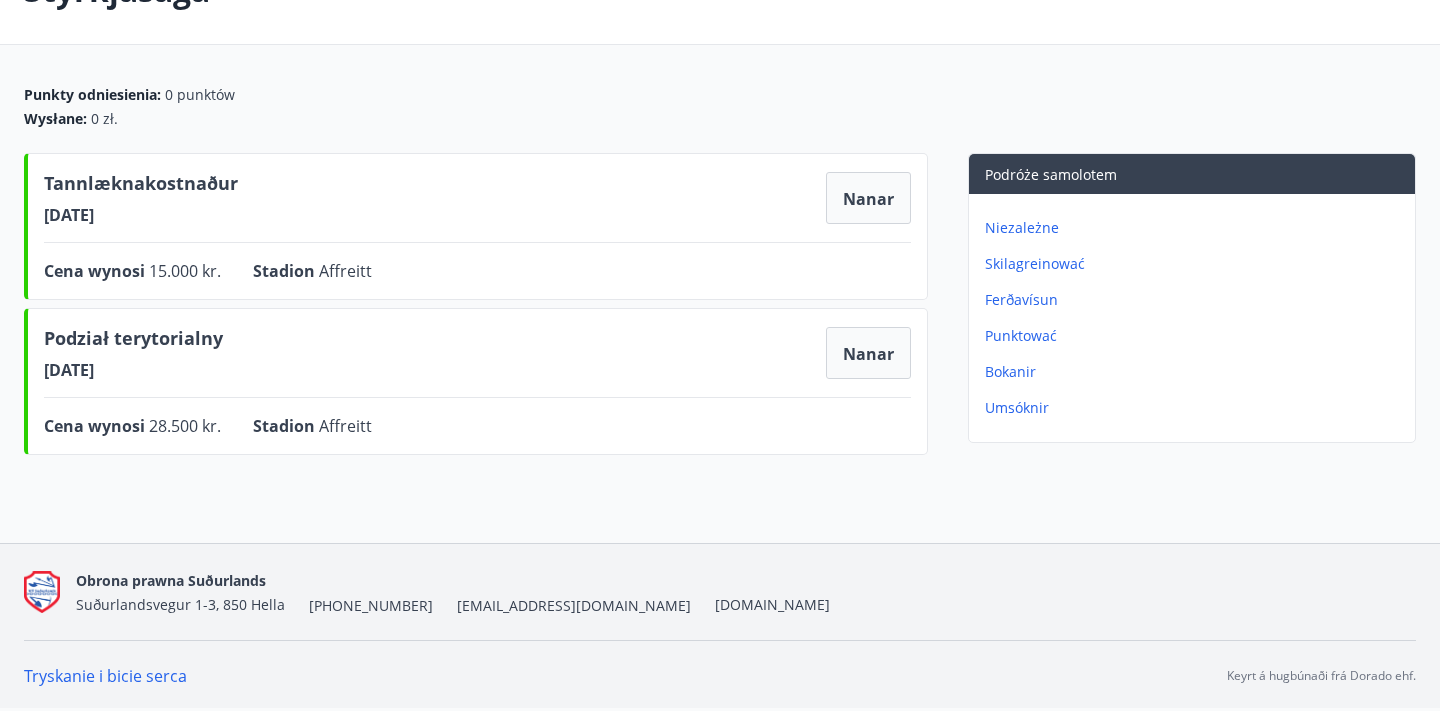 scroll, scrollTop: 0, scrollLeft: 0, axis: both 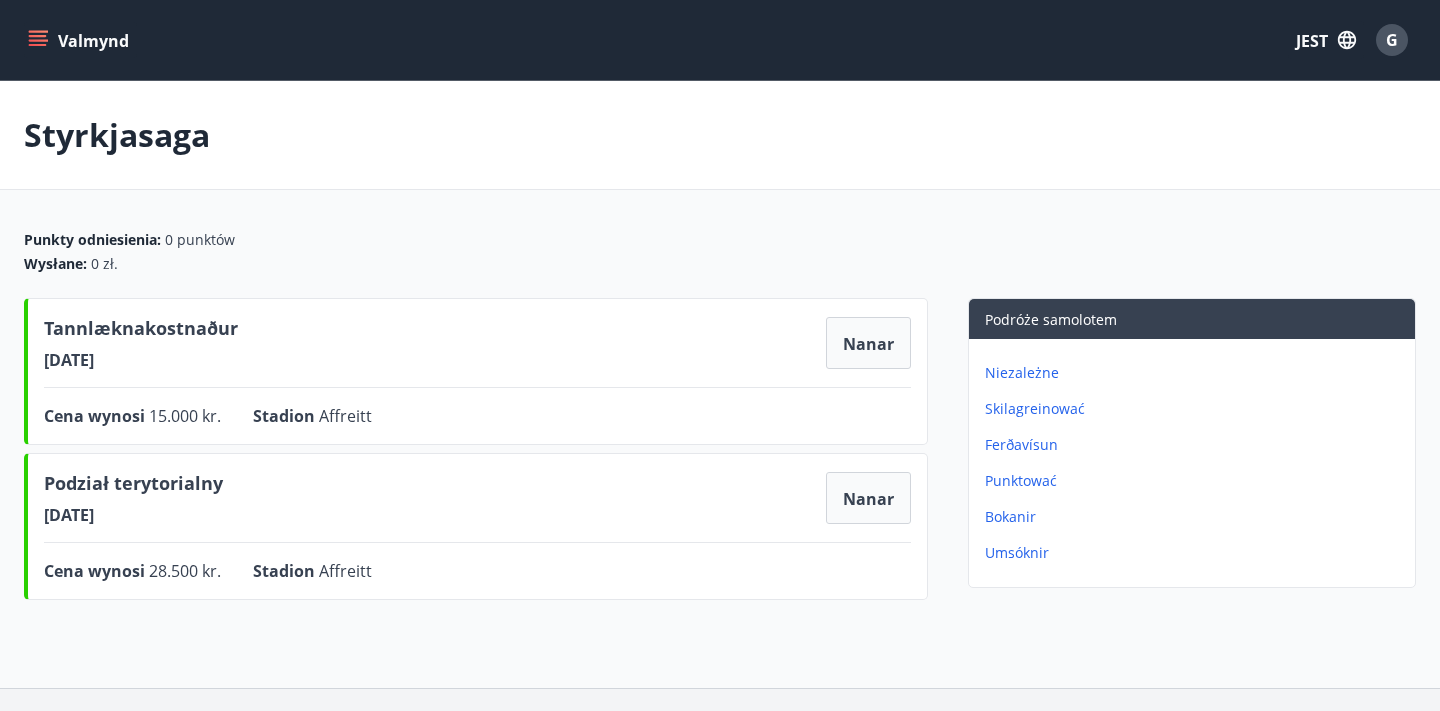 click on "Styrkjasaga" at bounding box center (720, 135) 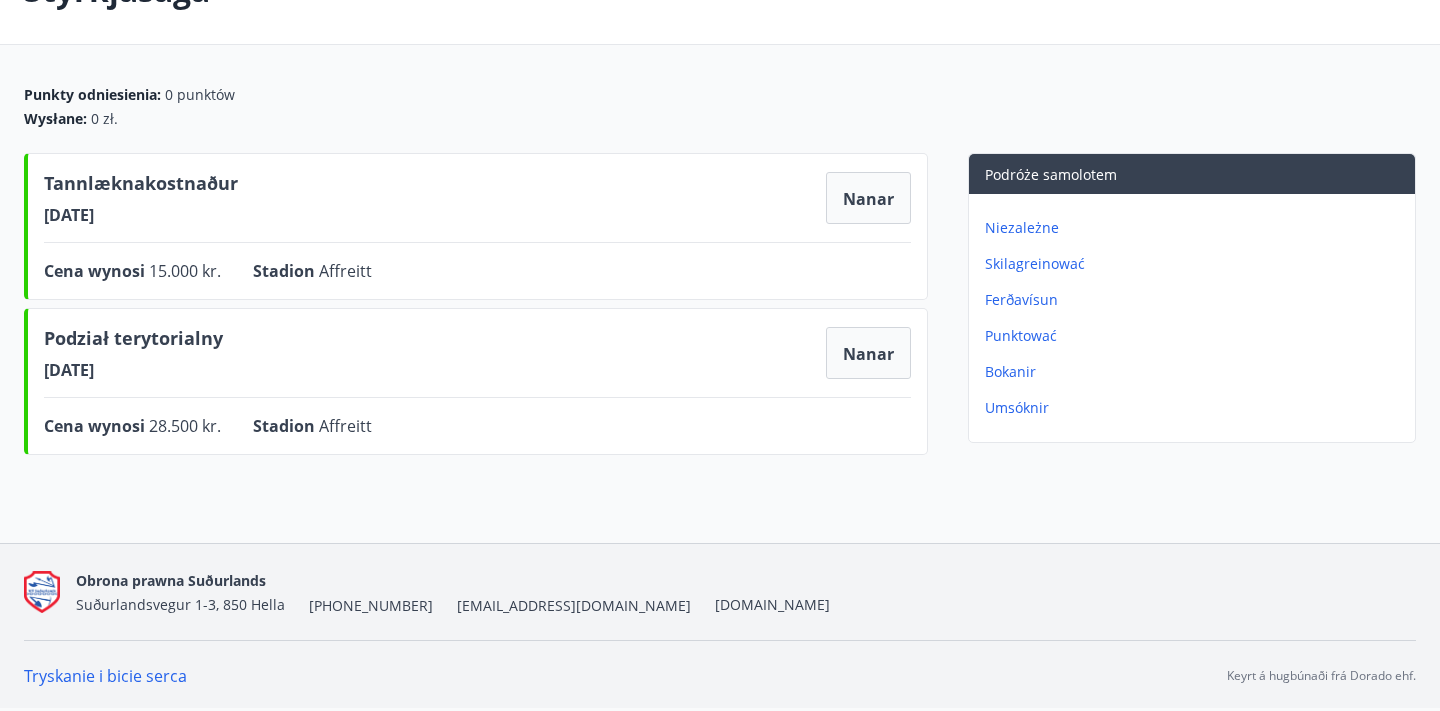 scroll, scrollTop: 0, scrollLeft: 0, axis: both 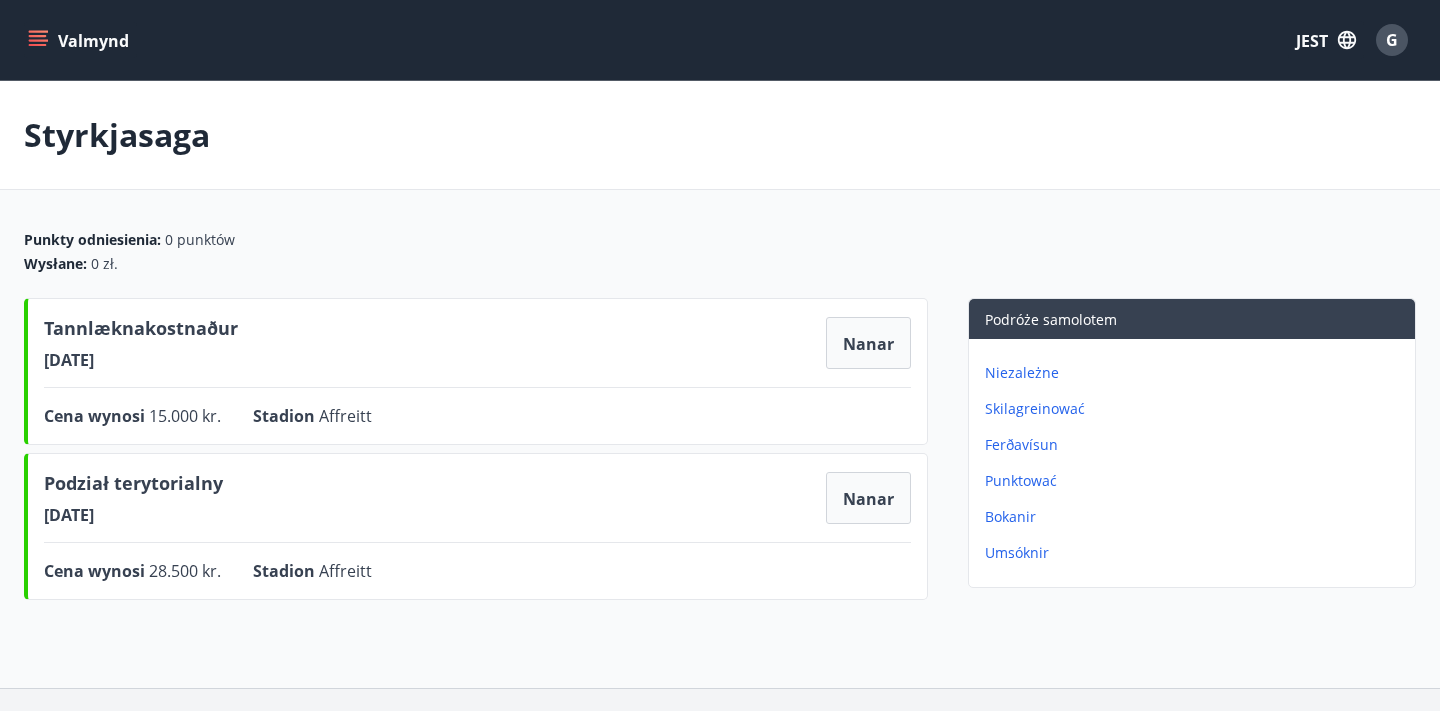 click on "Umsóknir" at bounding box center (1017, 552) 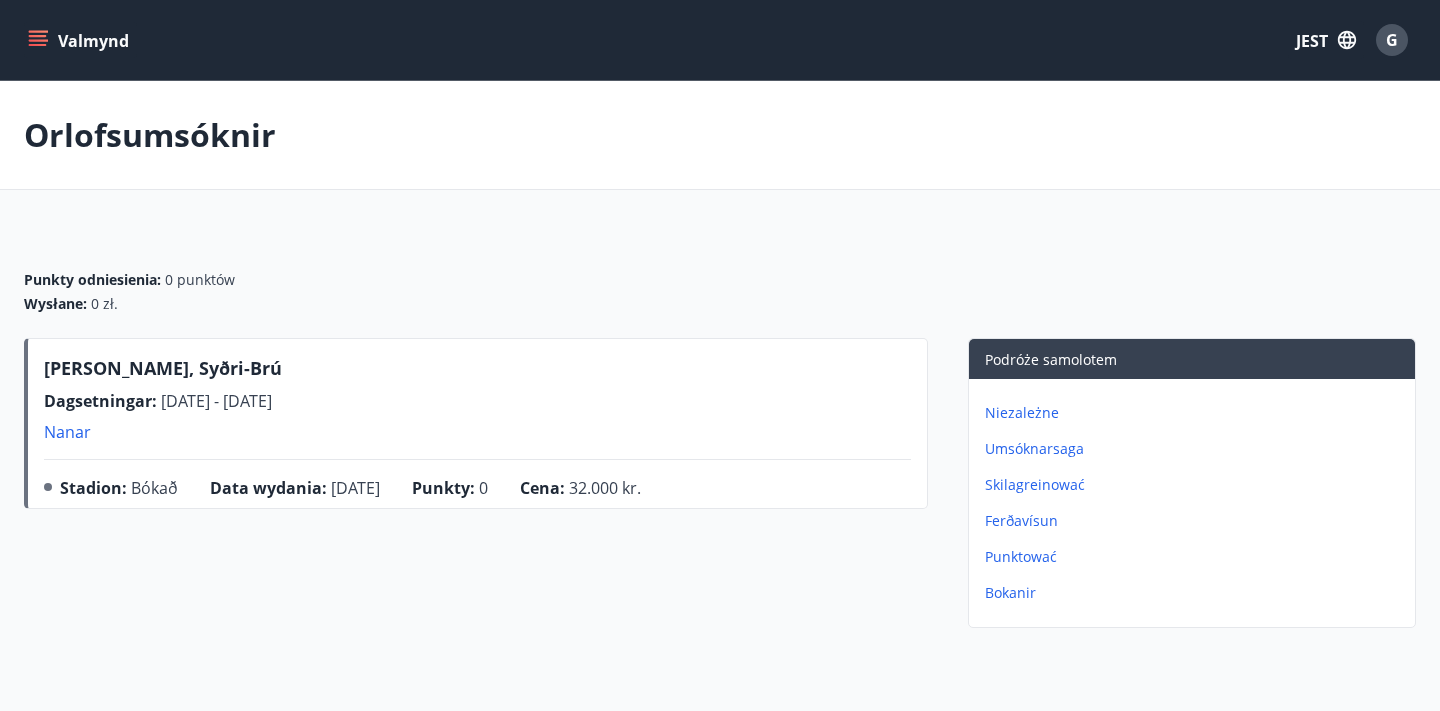 click on "Umsóknarsaga" at bounding box center [1034, 448] 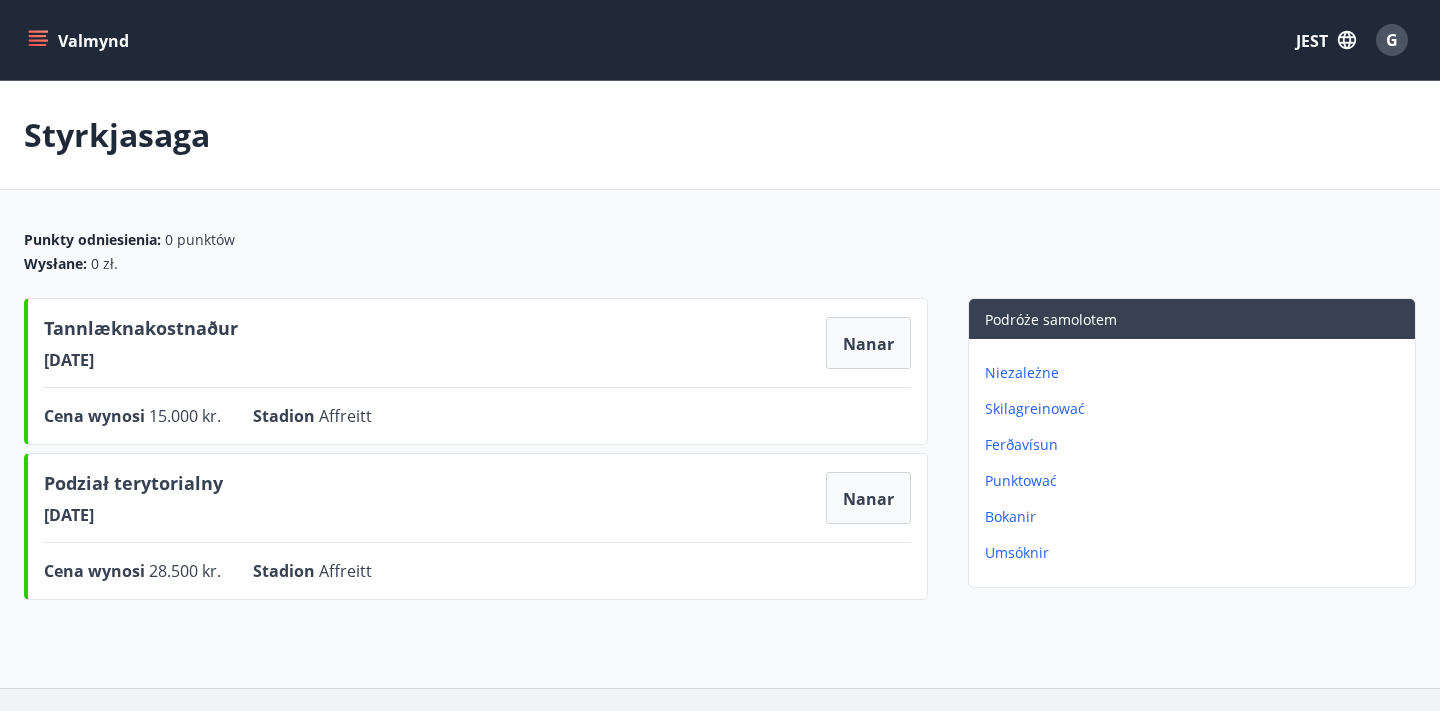 click on "Skilagreinować" at bounding box center [1035, 408] 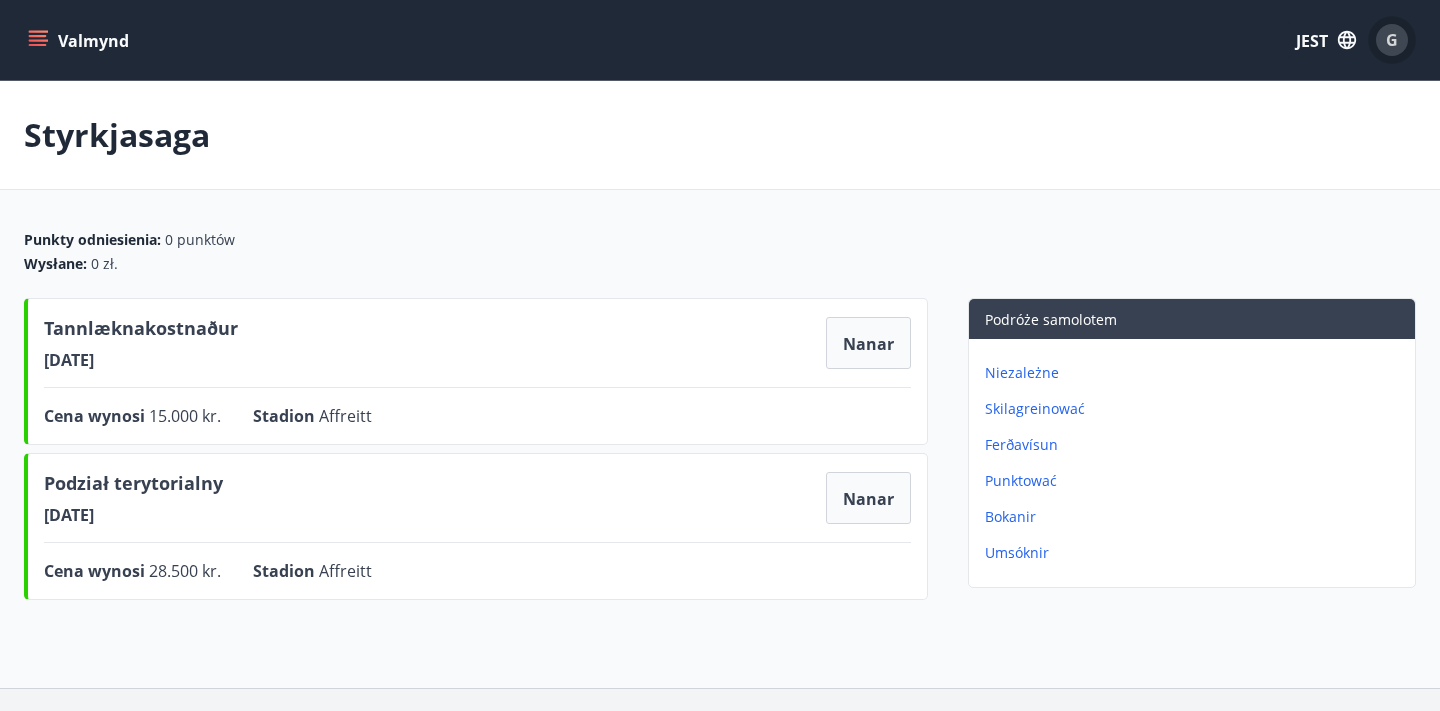 click on "G" at bounding box center [1392, 40] 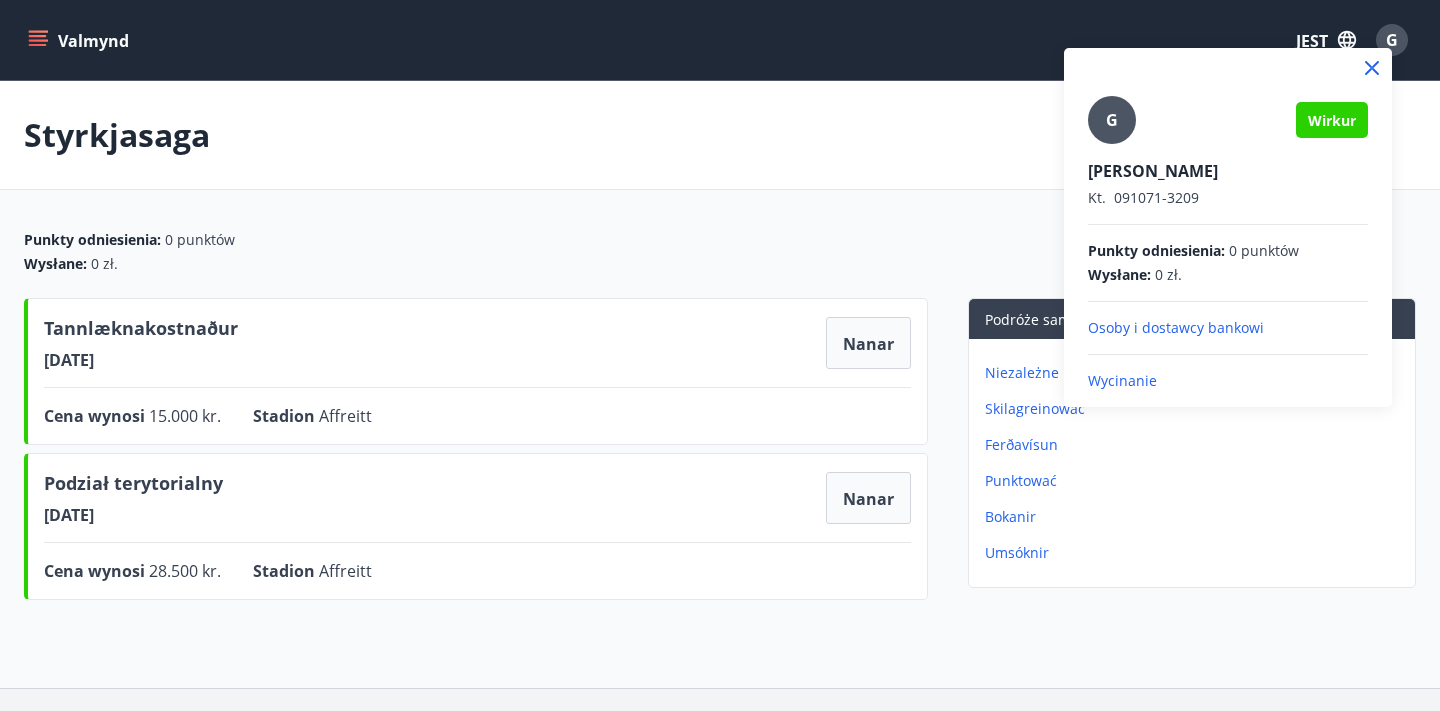 click at bounding box center (720, 355) 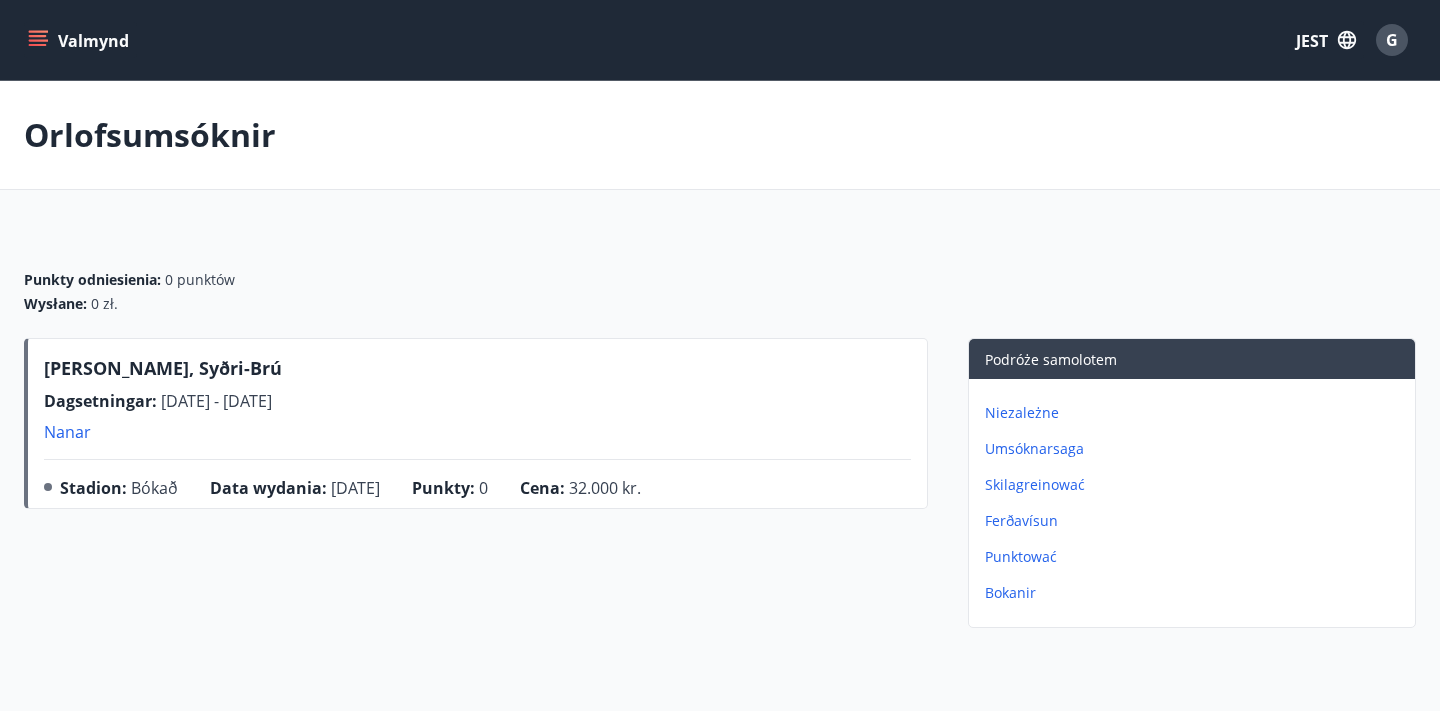 click 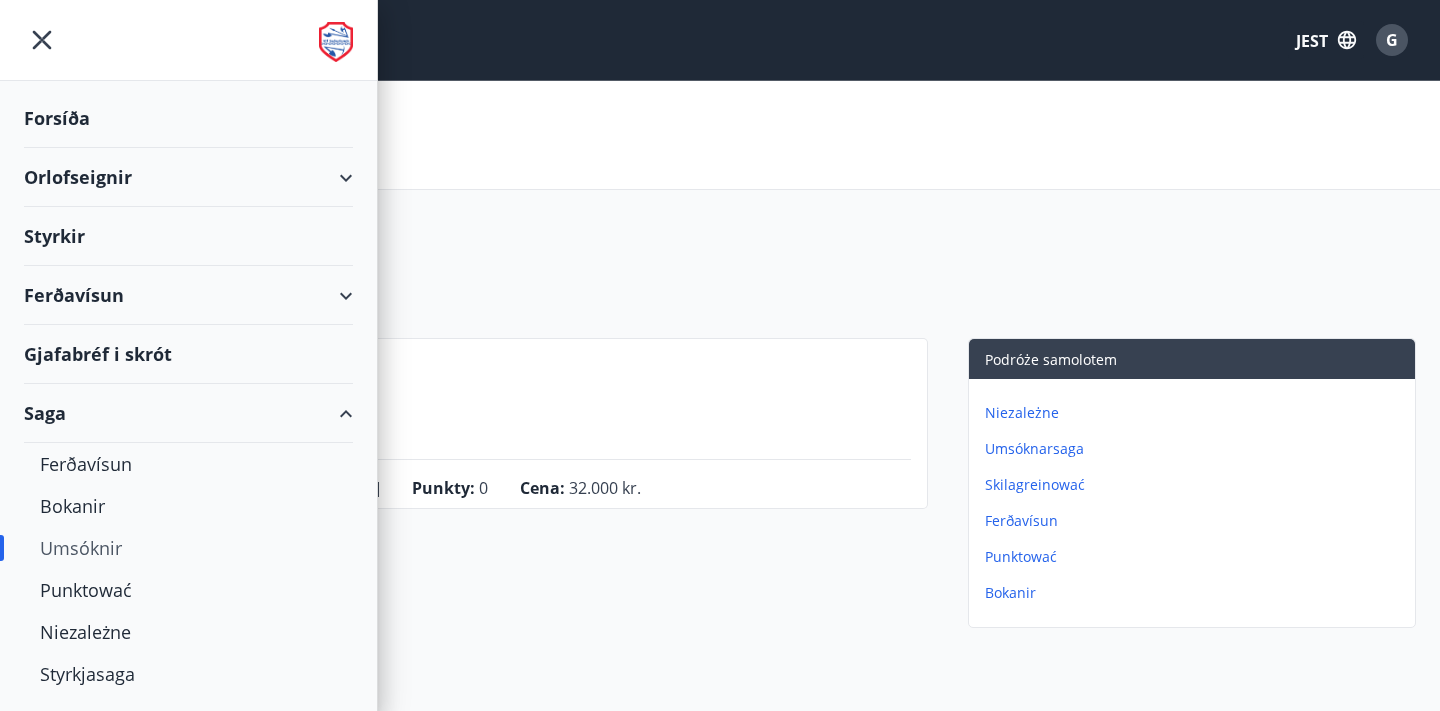 scroll, scrollTop: 42, scrollLeft: 0, axis: vertical 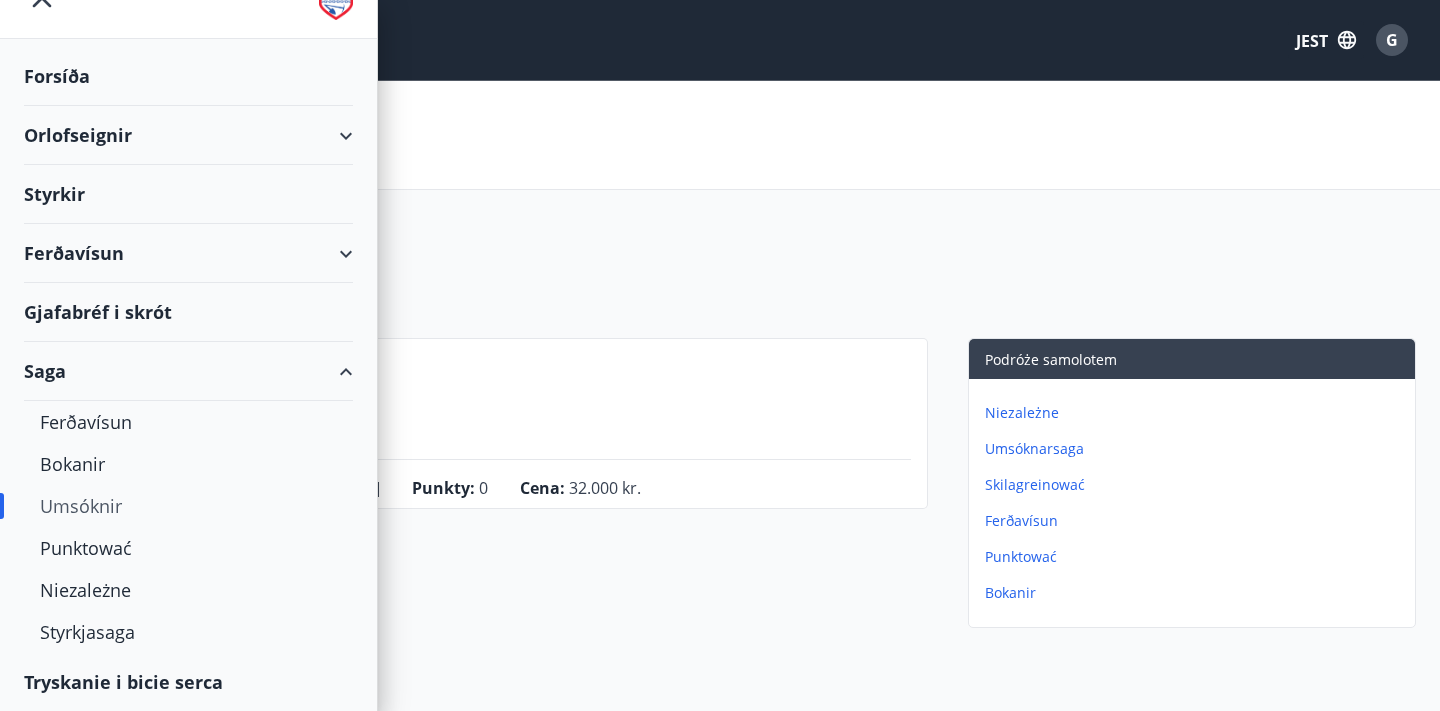 click on "Orlofseignir" at bounding box center (188, 135) 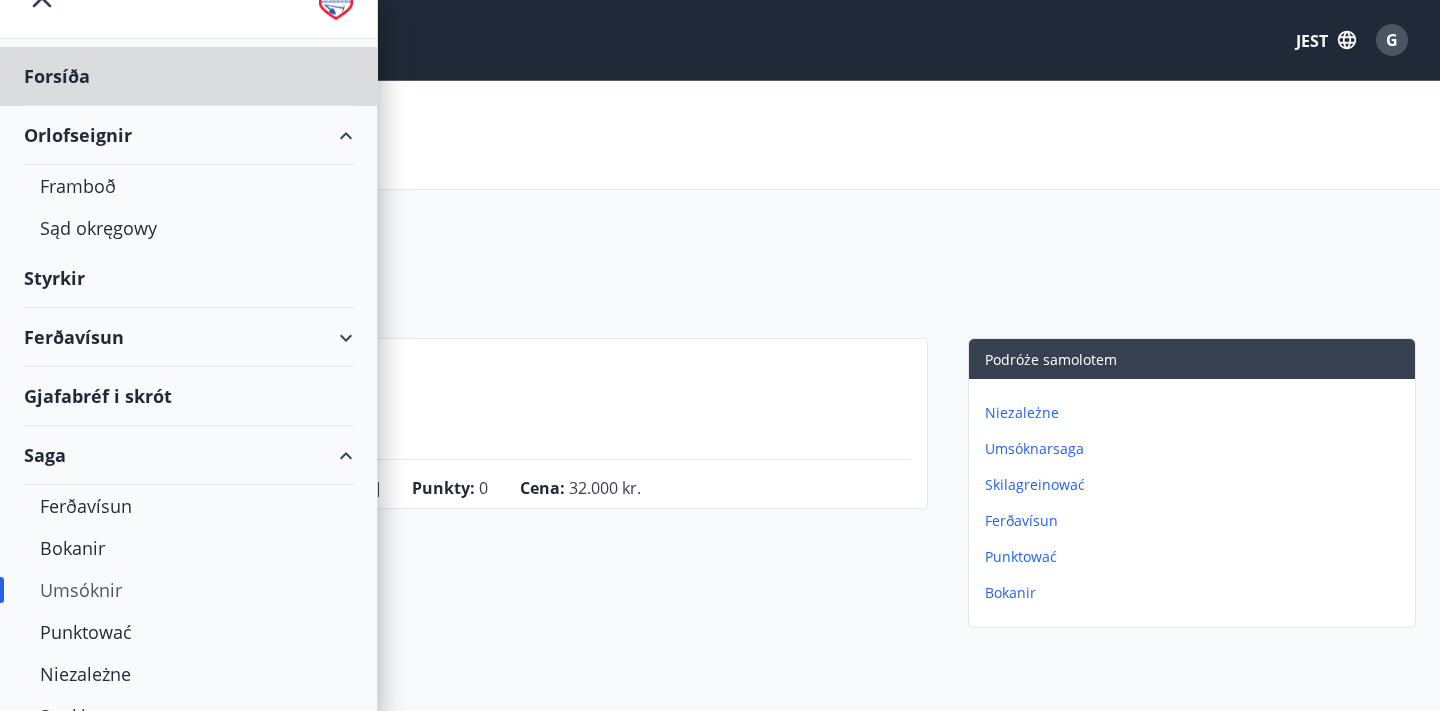 click on "Styrkir" at bounding box center [188, 76] 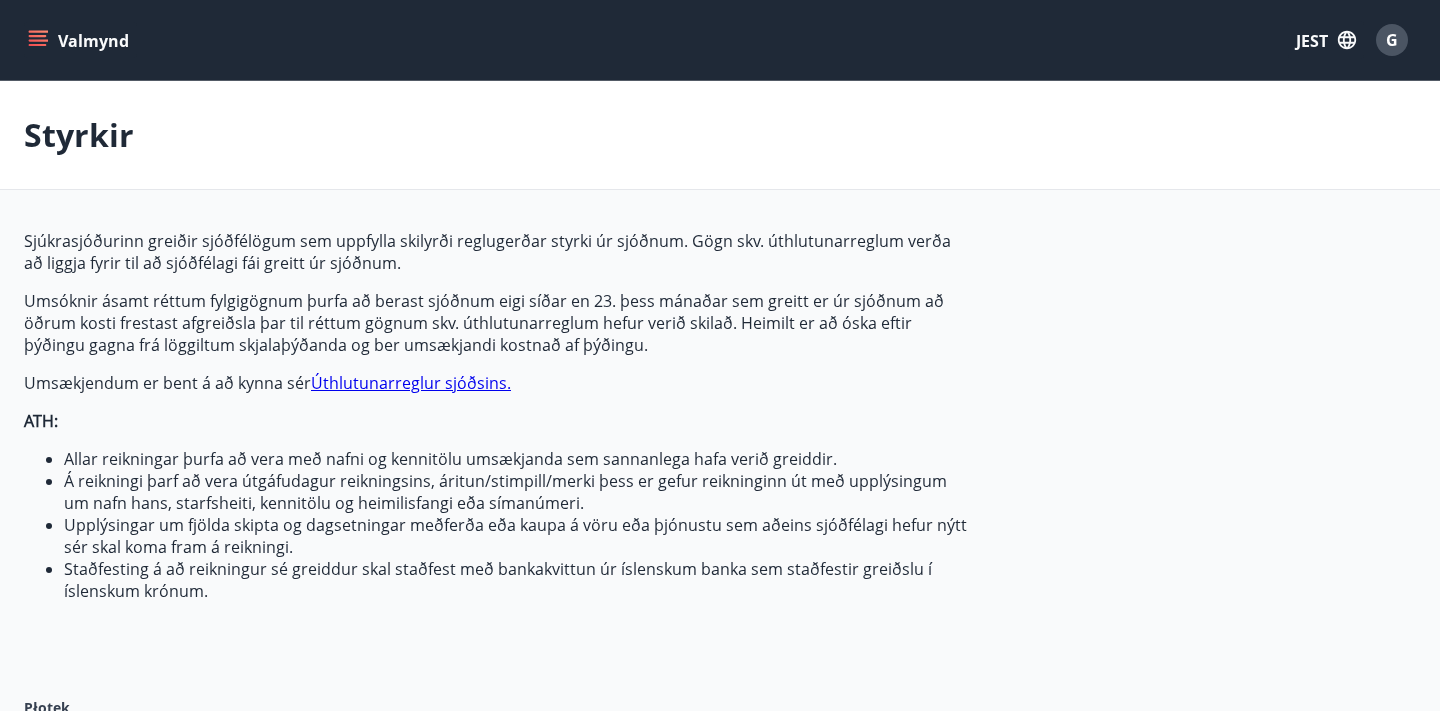 type on "***" 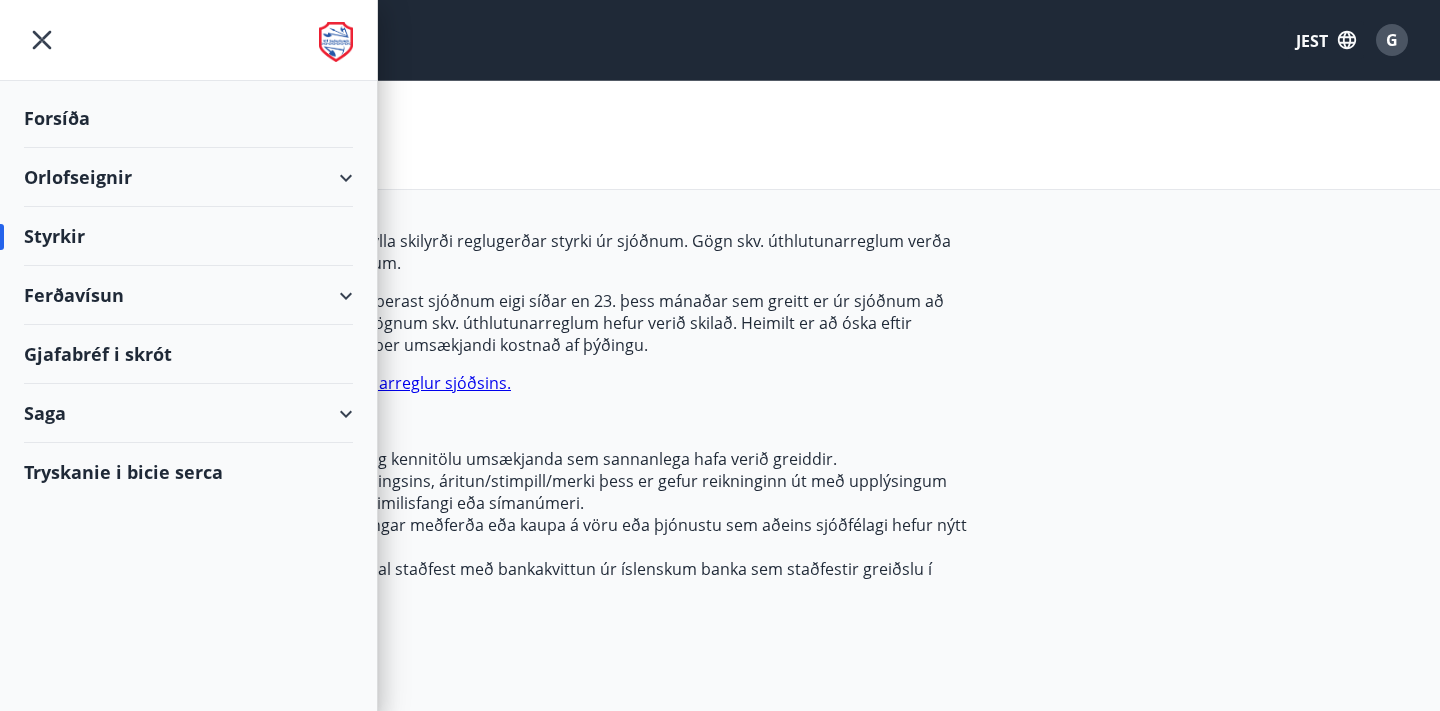 click on "Ferðavísun" at bounding box center [188, 295] 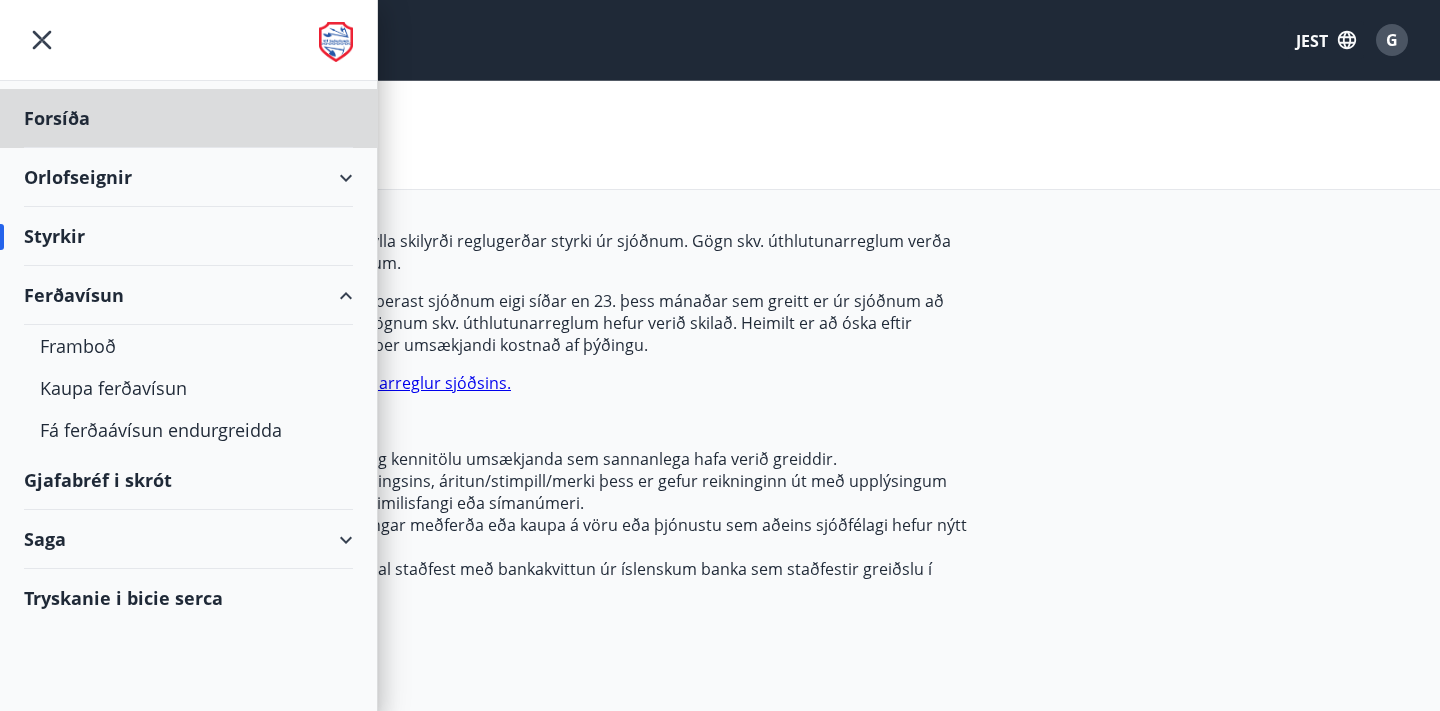 click on "Styrkir" at bounding box center [188, 236] 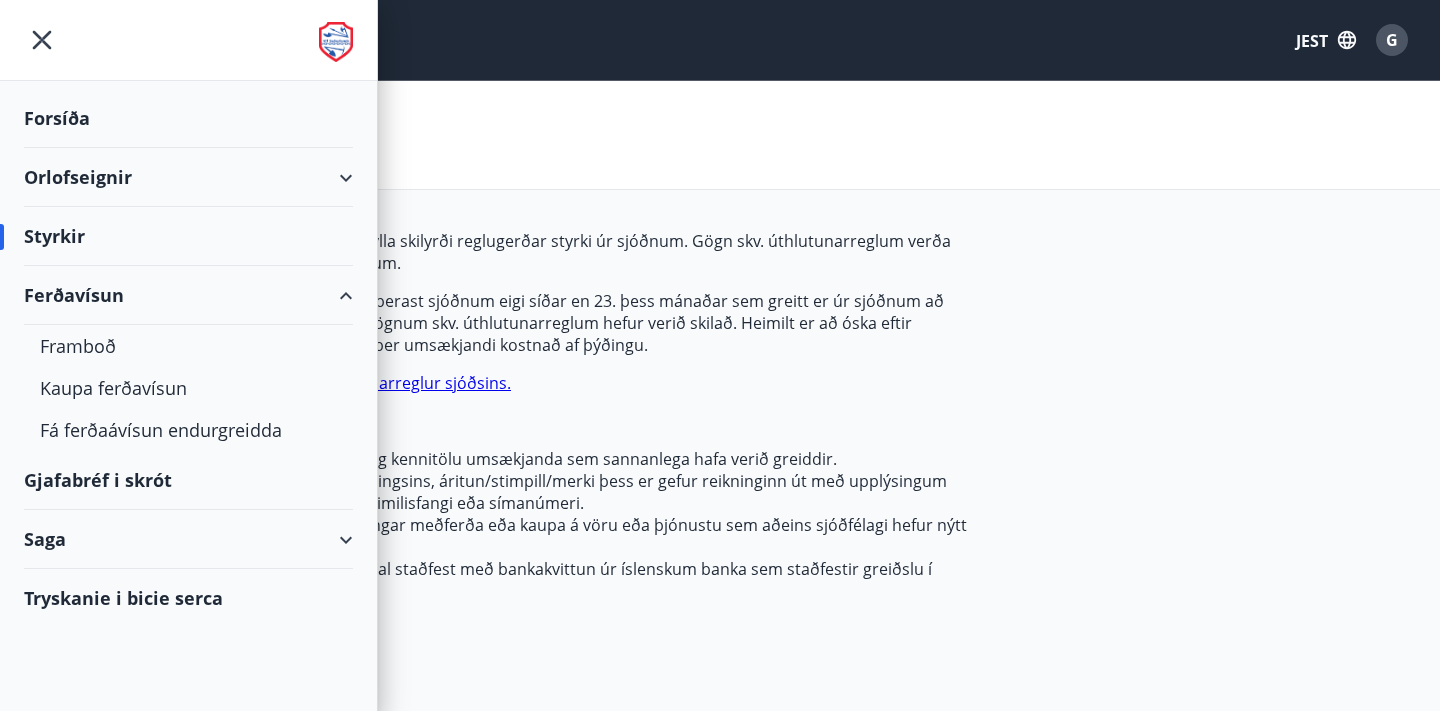 click on "Gjafabréf i skrót" at bounding box center (188, 480) 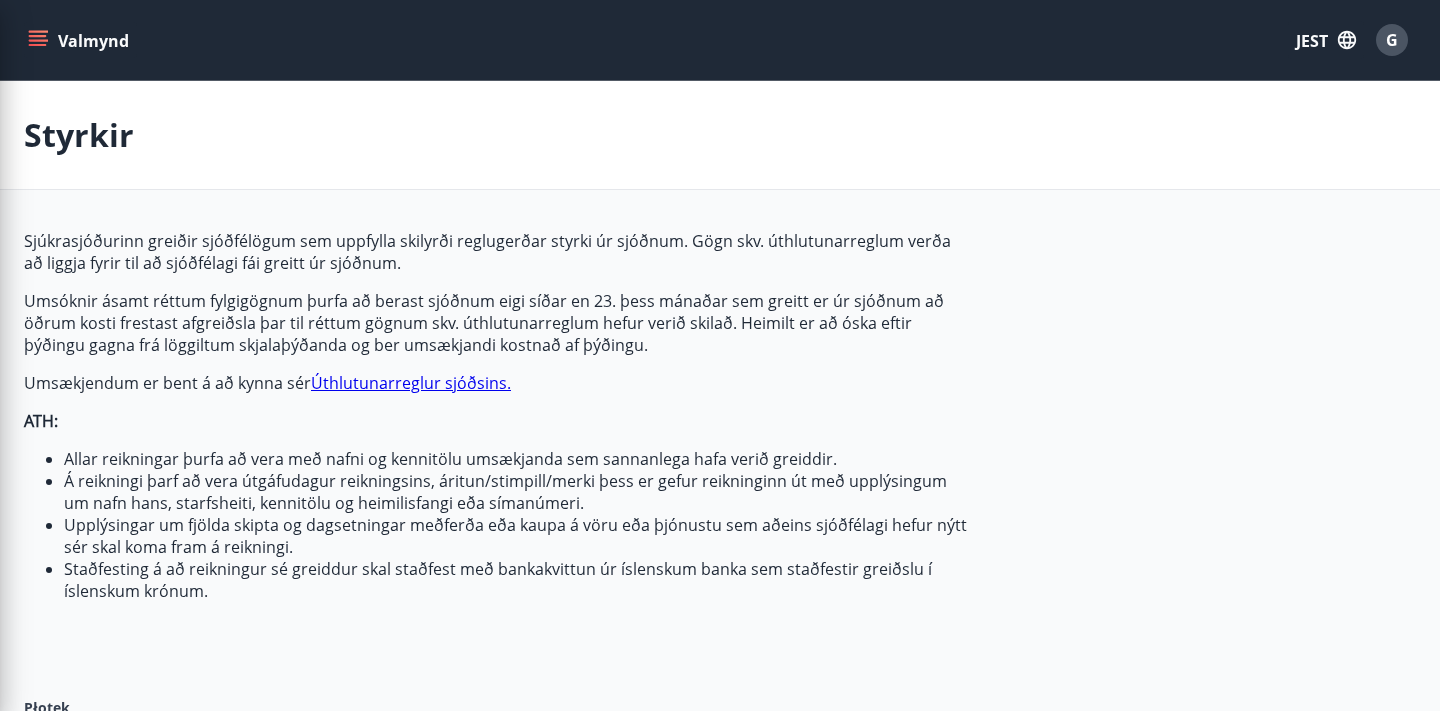 click on "Styrkir" at bounding box center (720, 135) 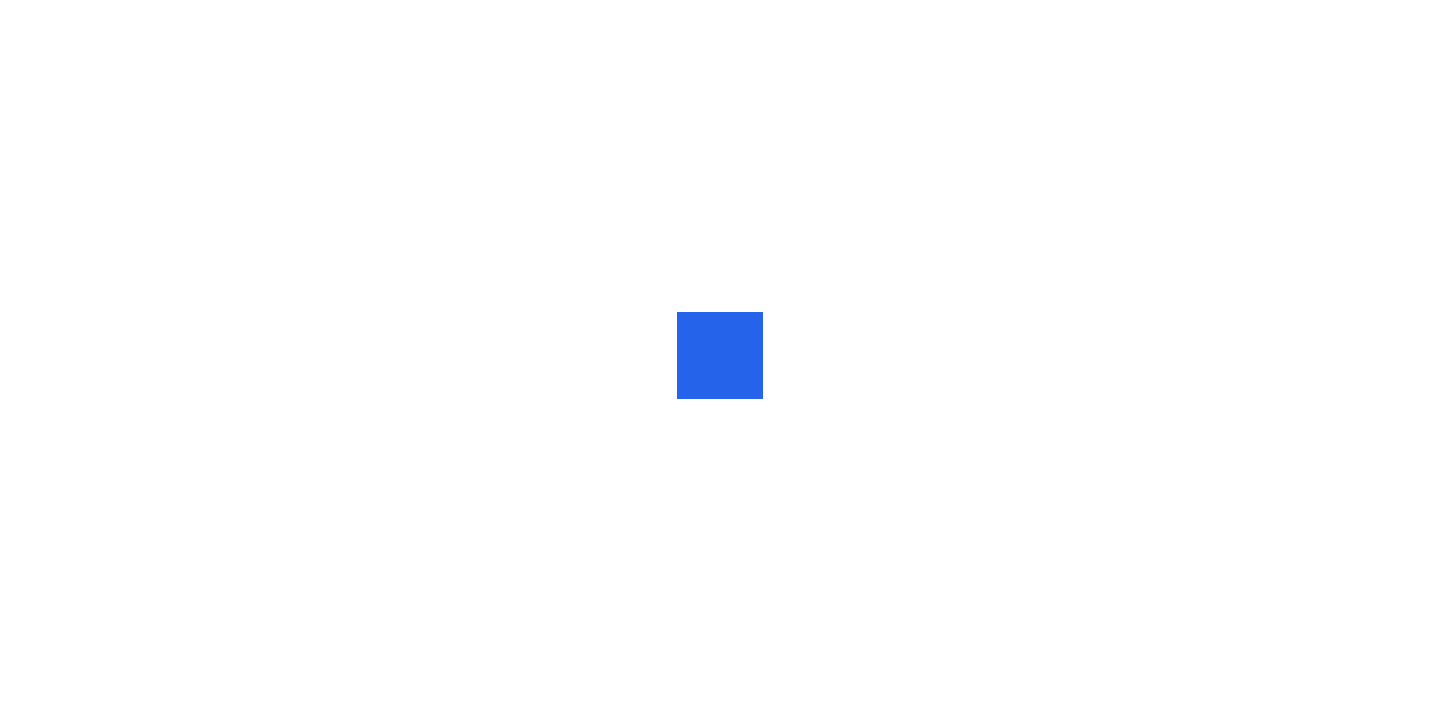 scroll, scrollTop: 0, scrollLeft: 0, axis: both 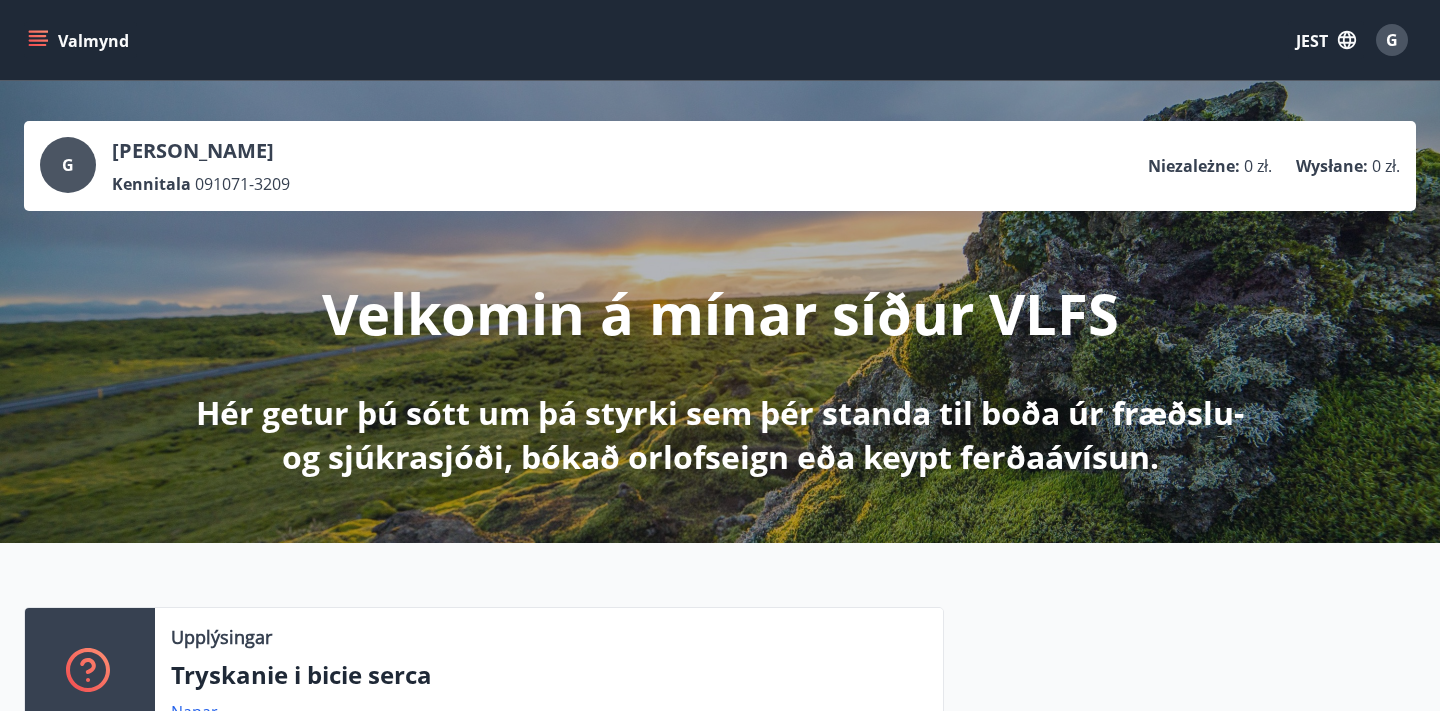 click on "G Grażyna Pańczyk Kennitala 091071-3209 Niezależne  : 0 zł. Wysłane  : 0 zł. Velkomin á mínar síður VLFS Hér getur þú sótt um þá styrki sem þér standa til boða úr fræðslu- og sjúkrasjóði, bókað orlofseign eða keypt ferðaávísun." at bounding box center (720, 312) 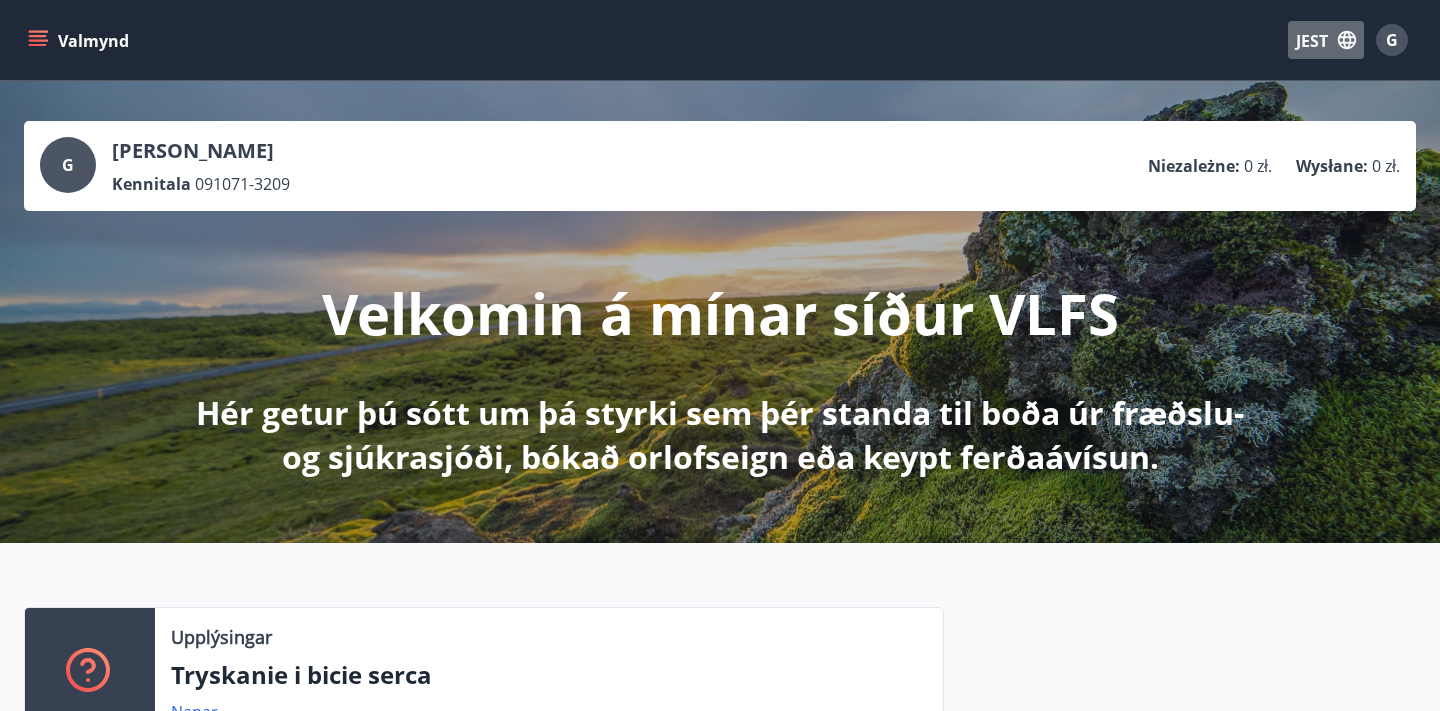 click 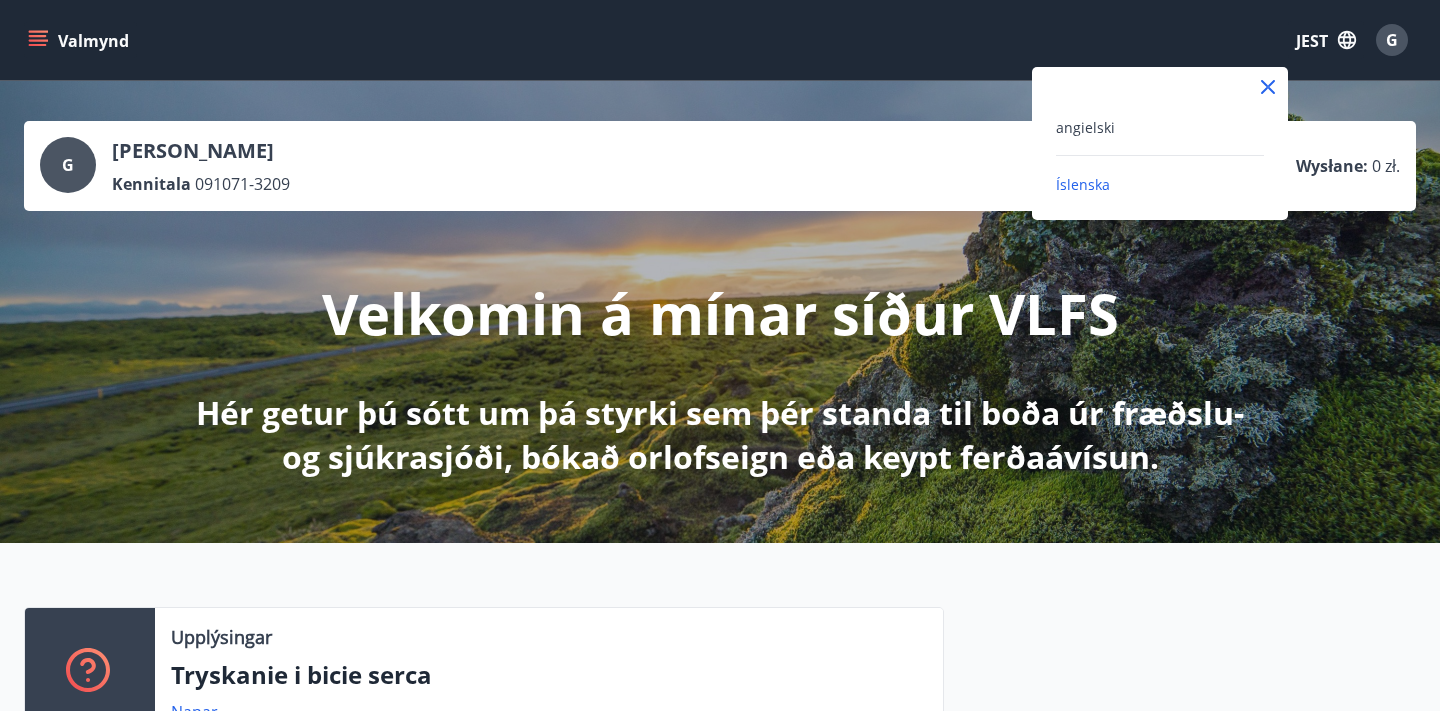 click on "angielski" at bounding box center [1160, 127] 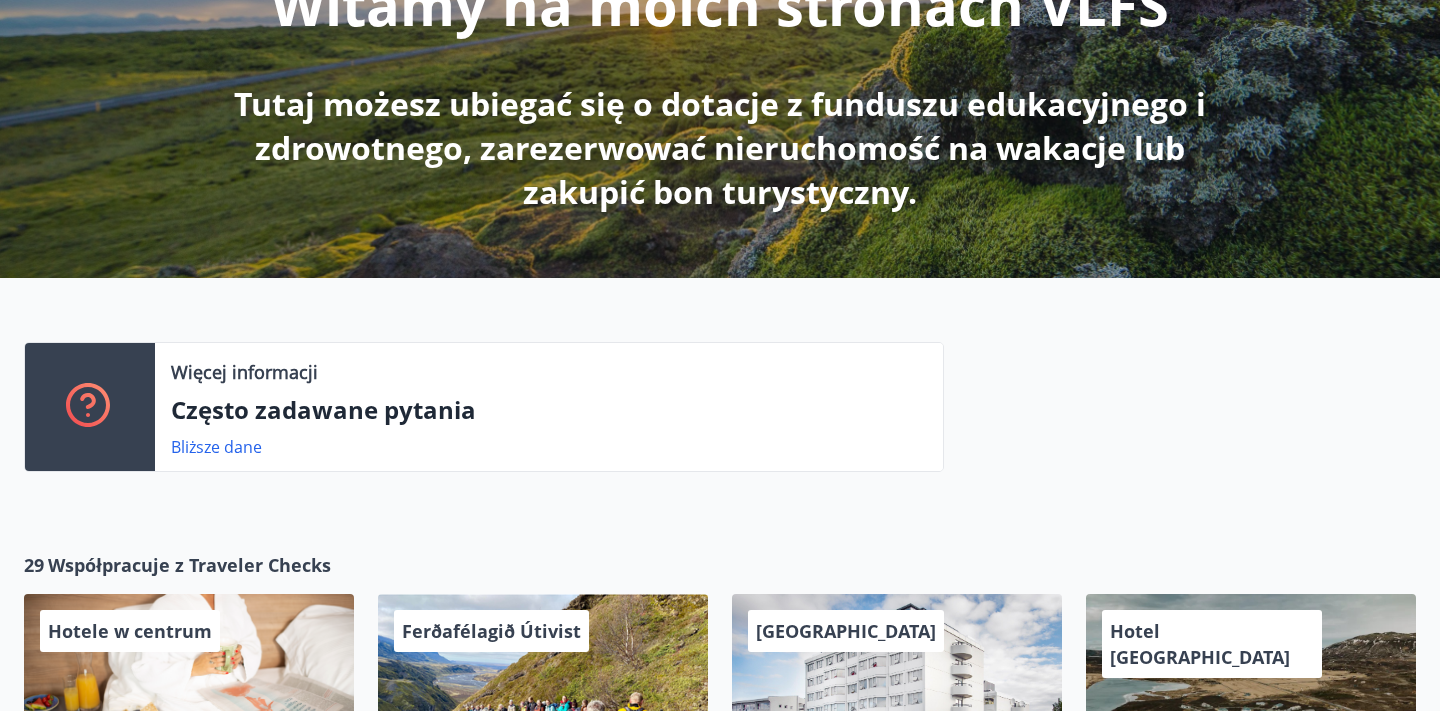 scroll, scrollTop: 316, scrollLeft: 0, axis: vertical 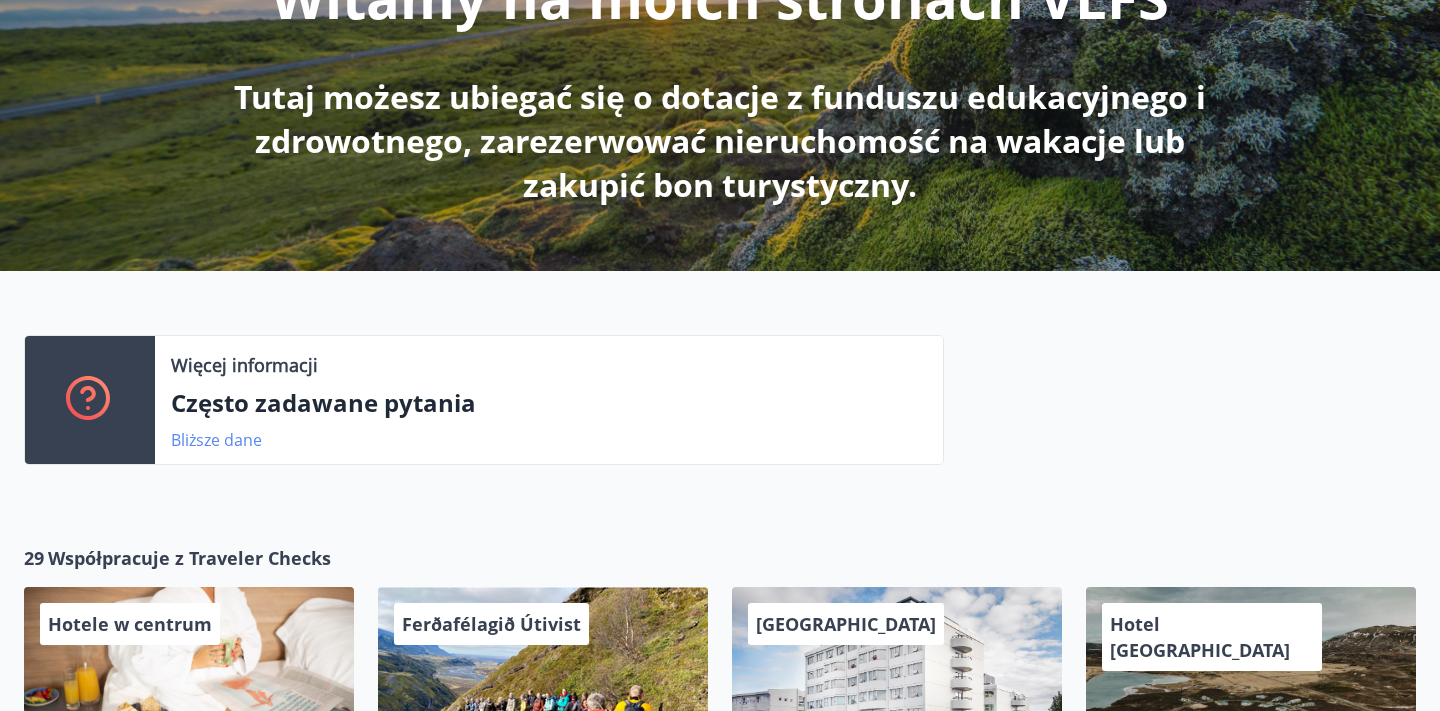 click on "Bliższe dane" at bounding box center [216, 440] 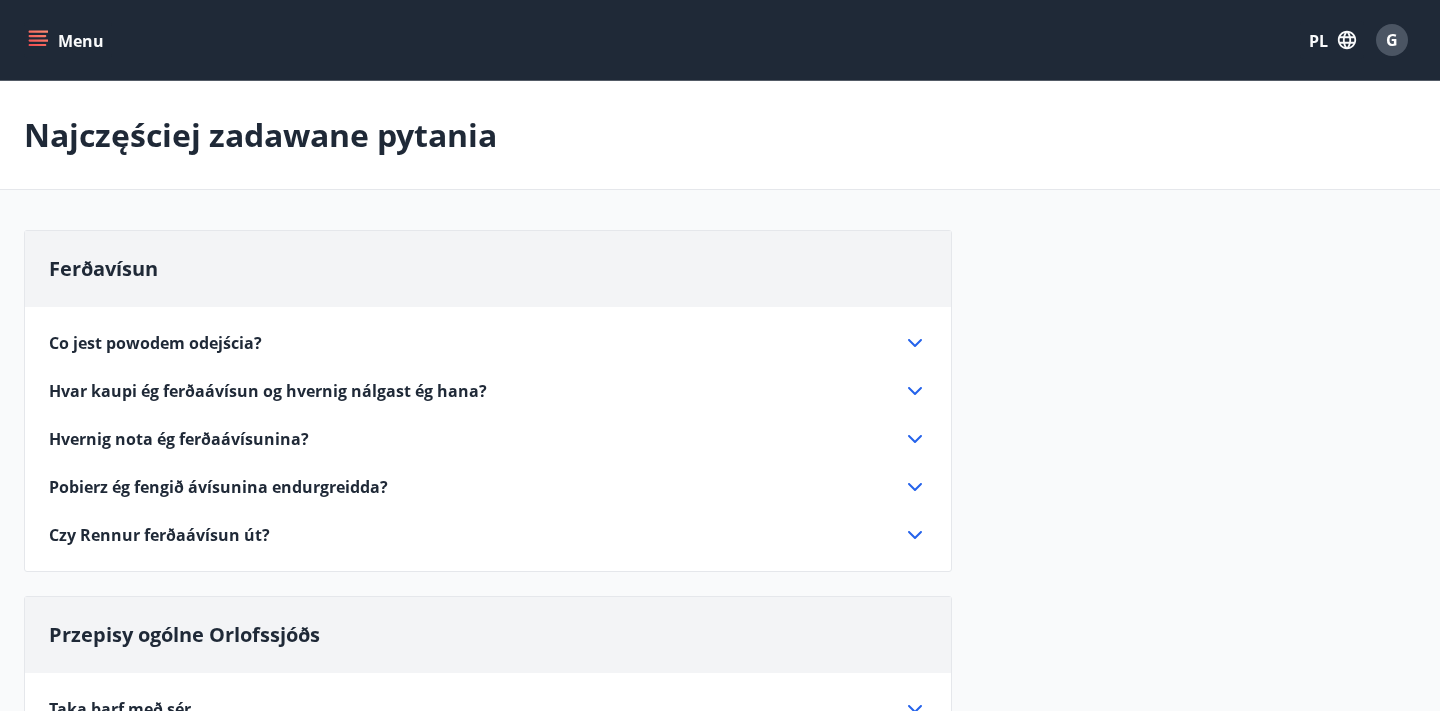 click 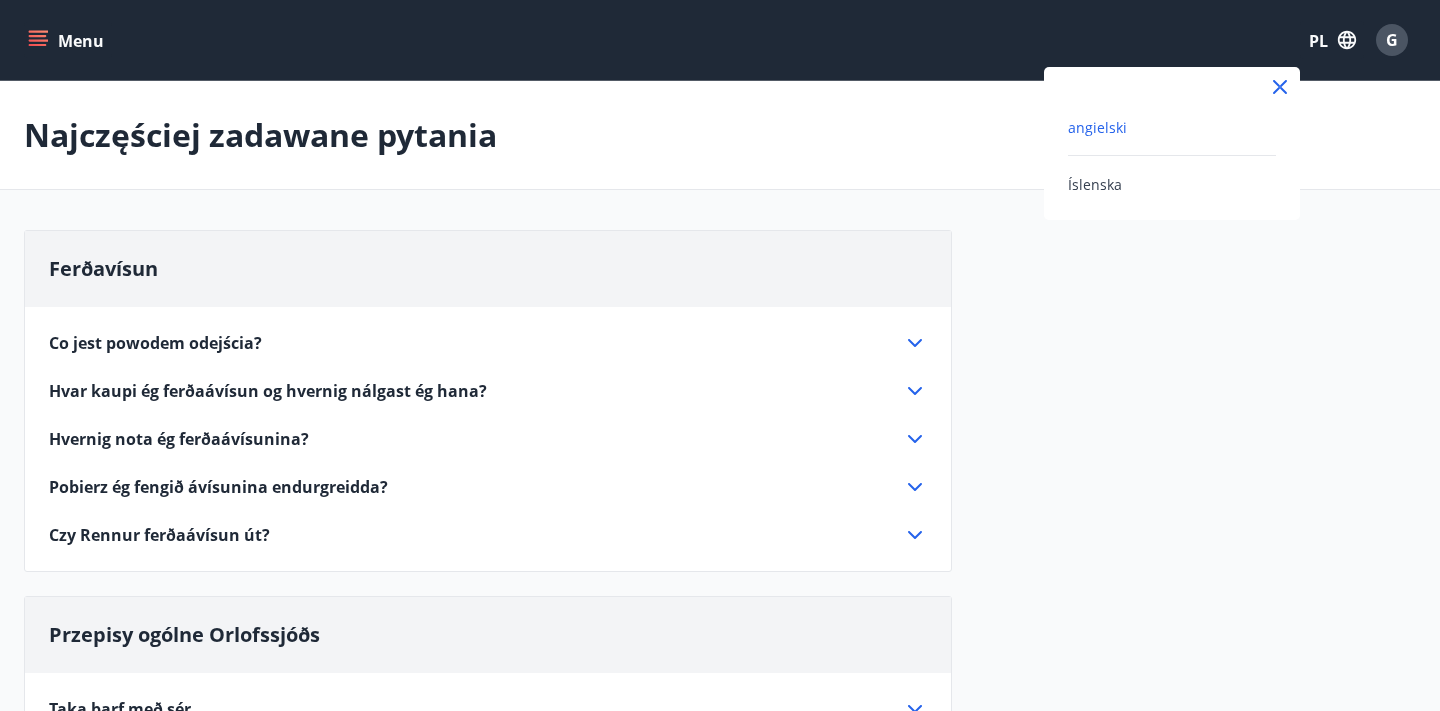 click on "angielski" at bounding box center [1172, 127] 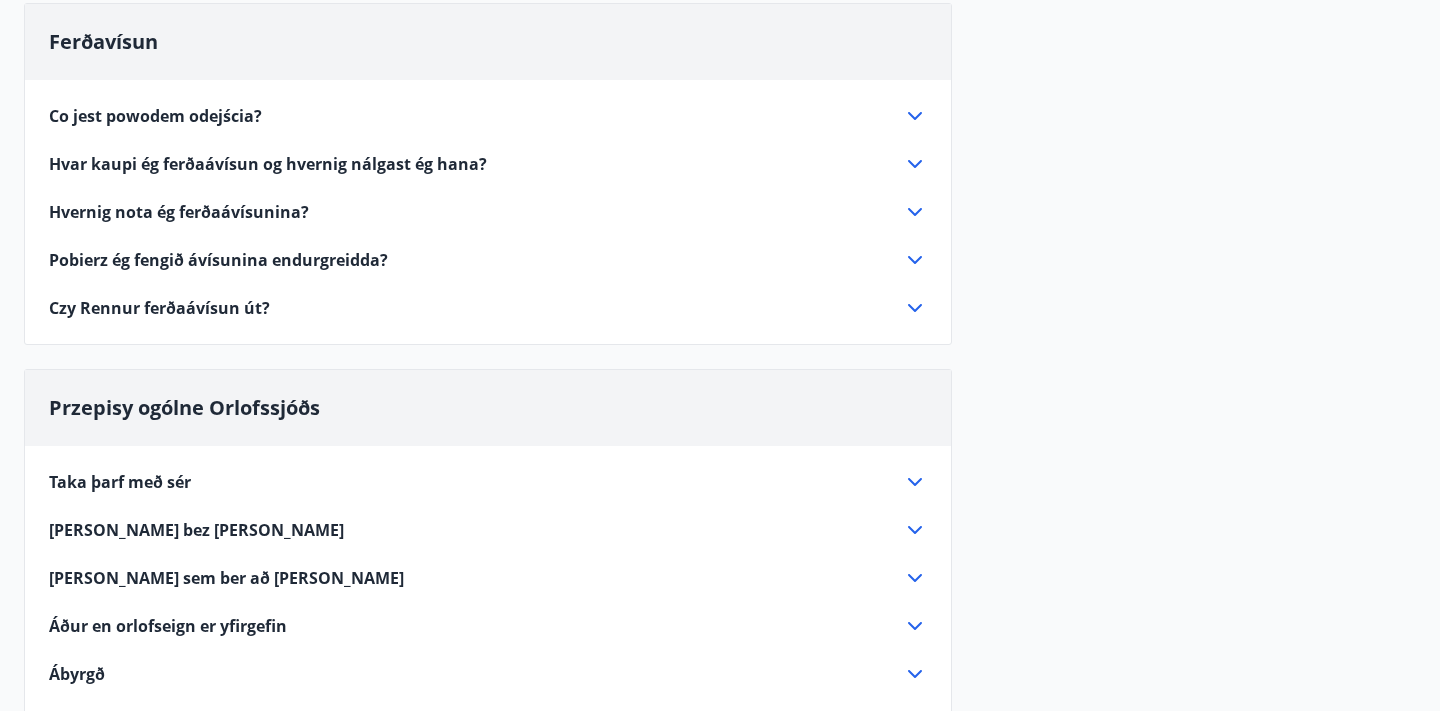 scroll, scrollTop: 0, scrollLeft: 0, axis: both 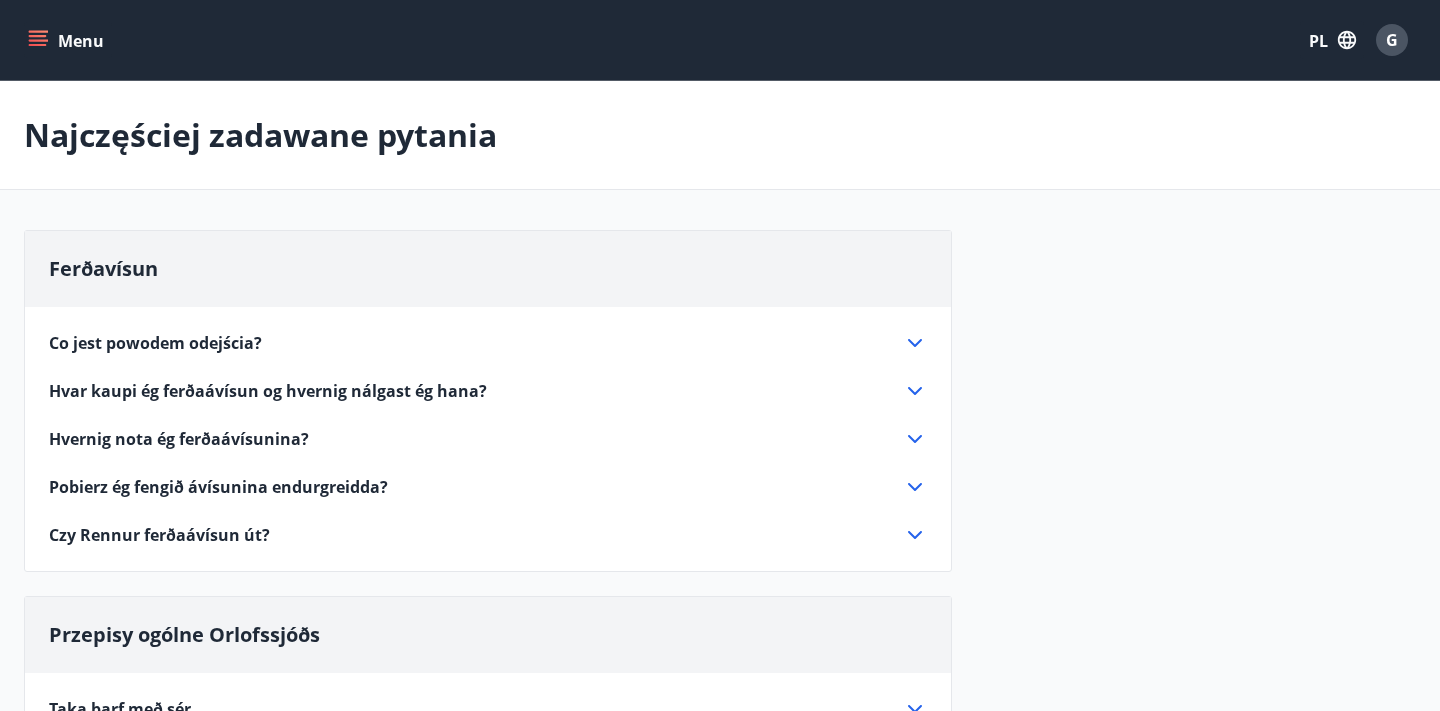 click 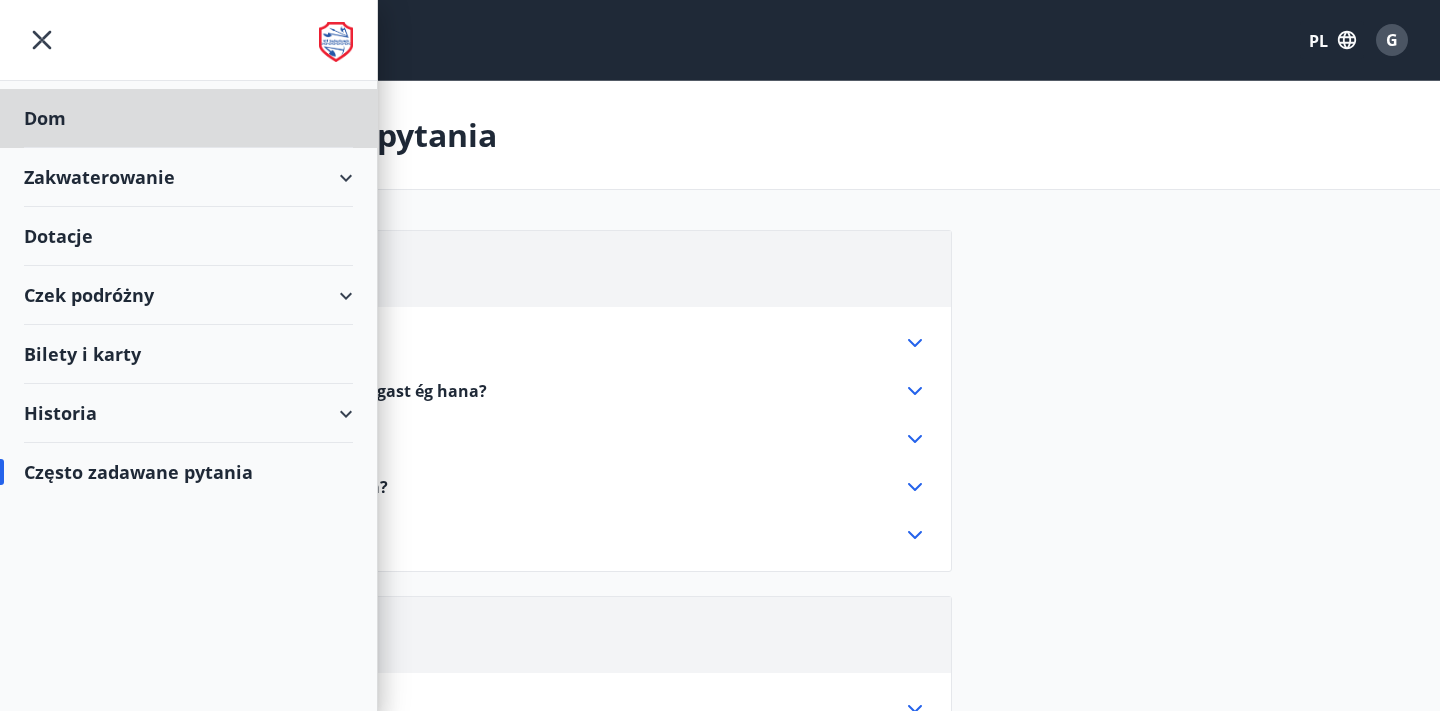 click on "Dotacje" at bounding box center [188, 118] 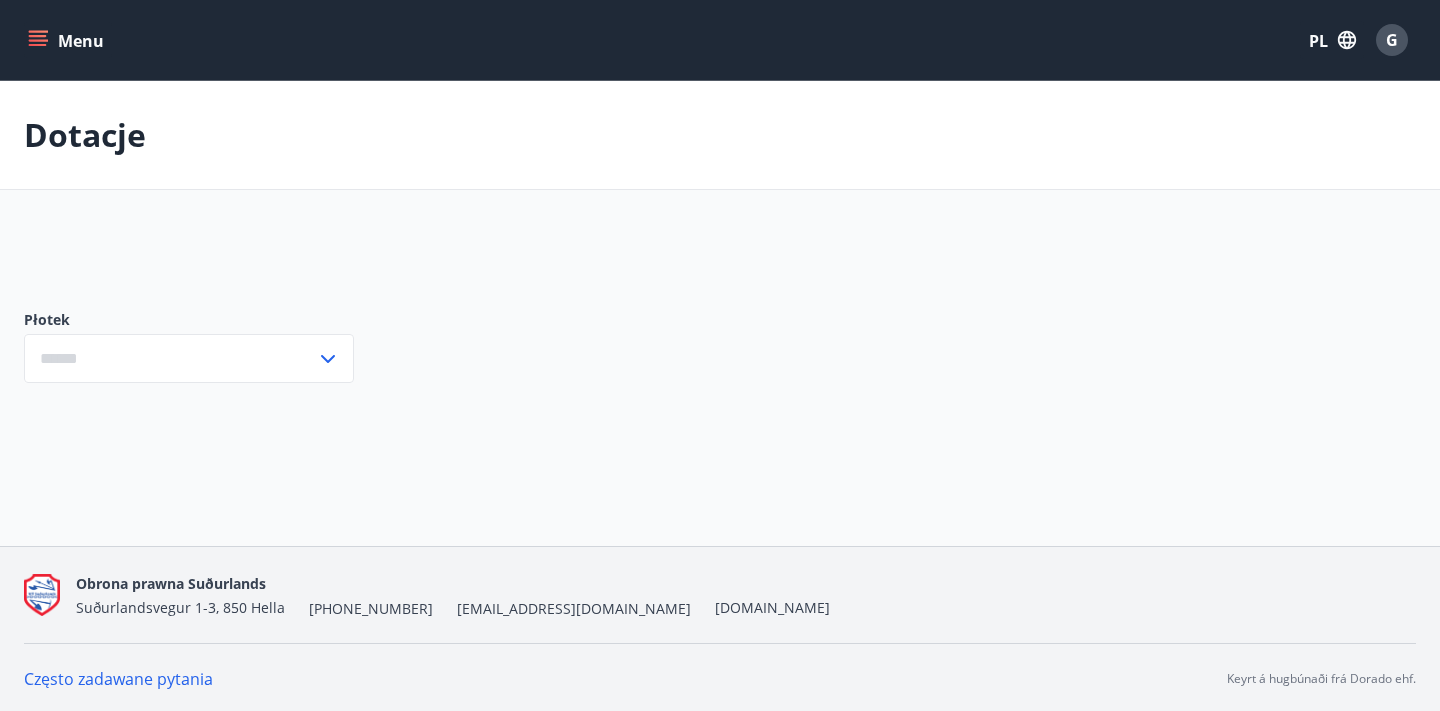 type on "***" 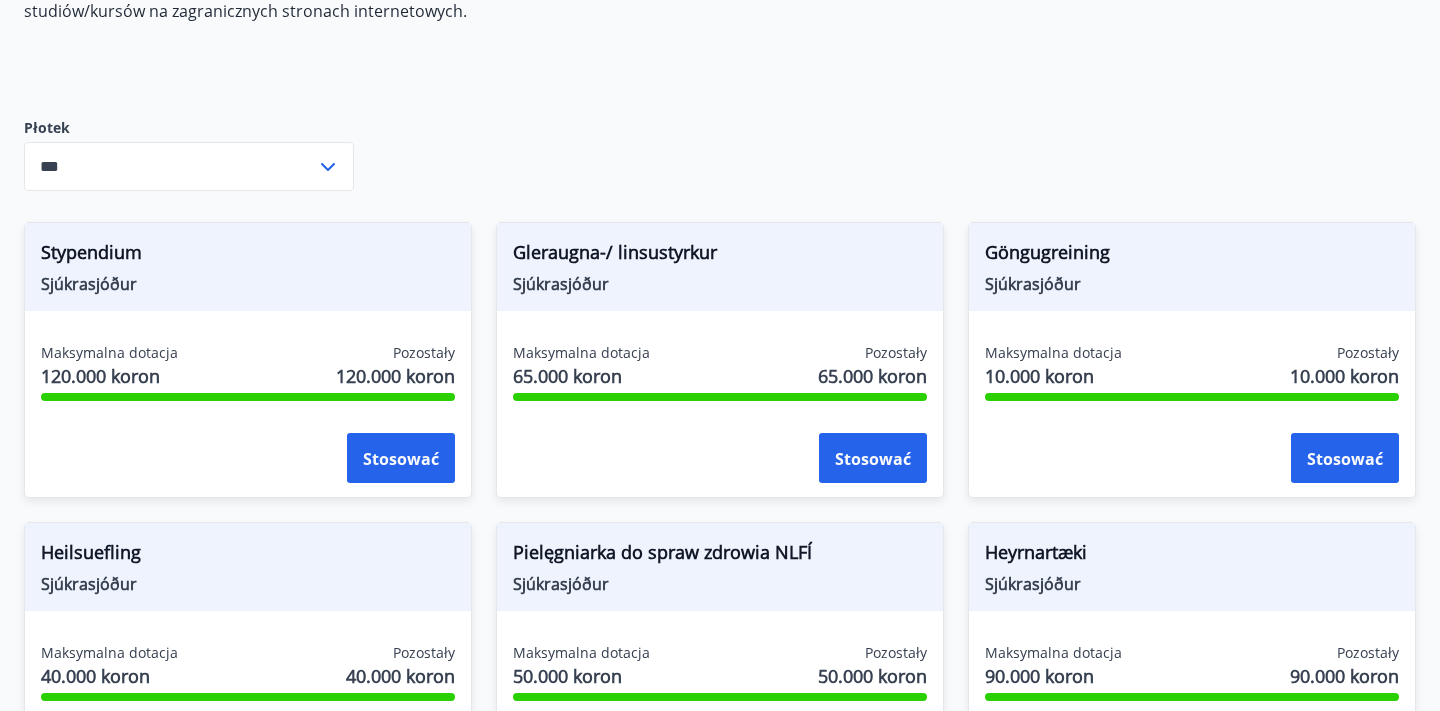scroll, scrollTop: 711, scrollLeft: 0, axis: vertical 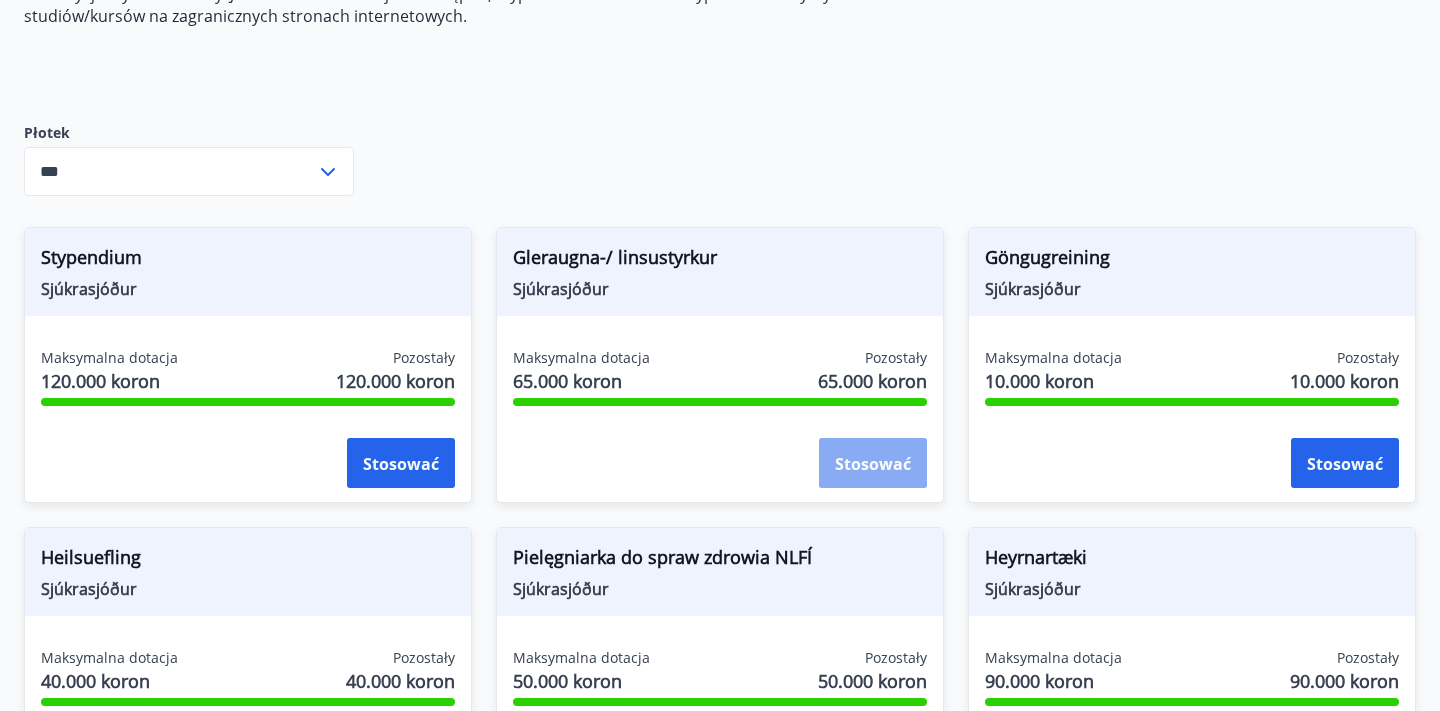 click on "Stosować" at bounding box center [873, 464] 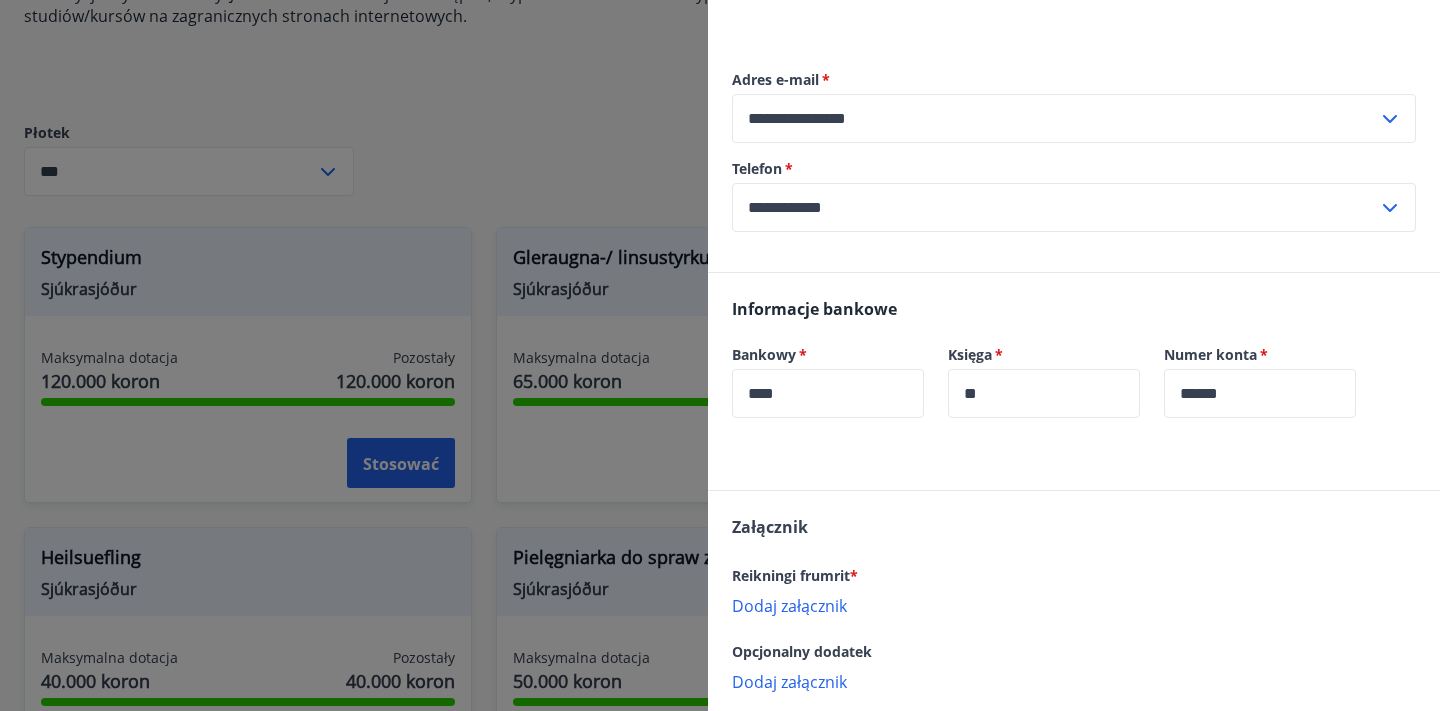 scroll, scrollTop: 0, scrollLeft: 0, axis: both 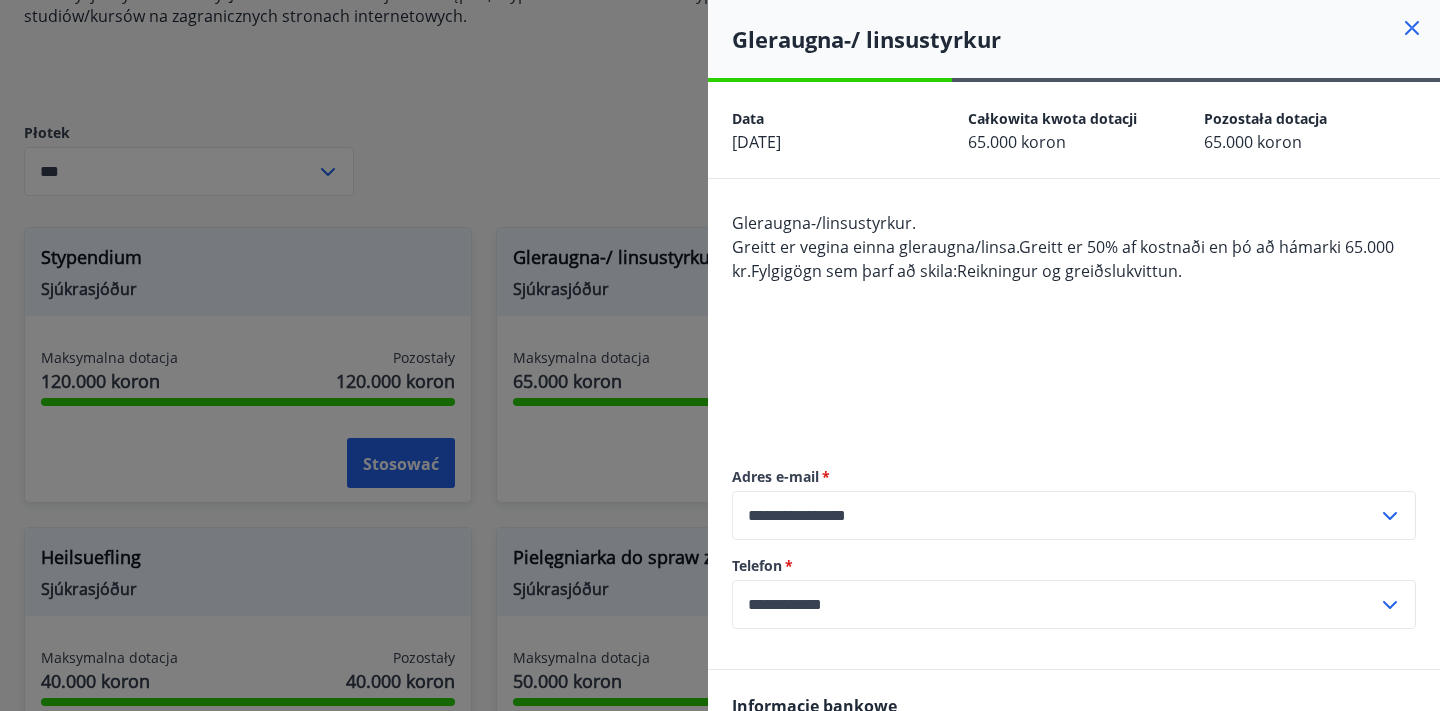 click at bounding box center (720, 355) 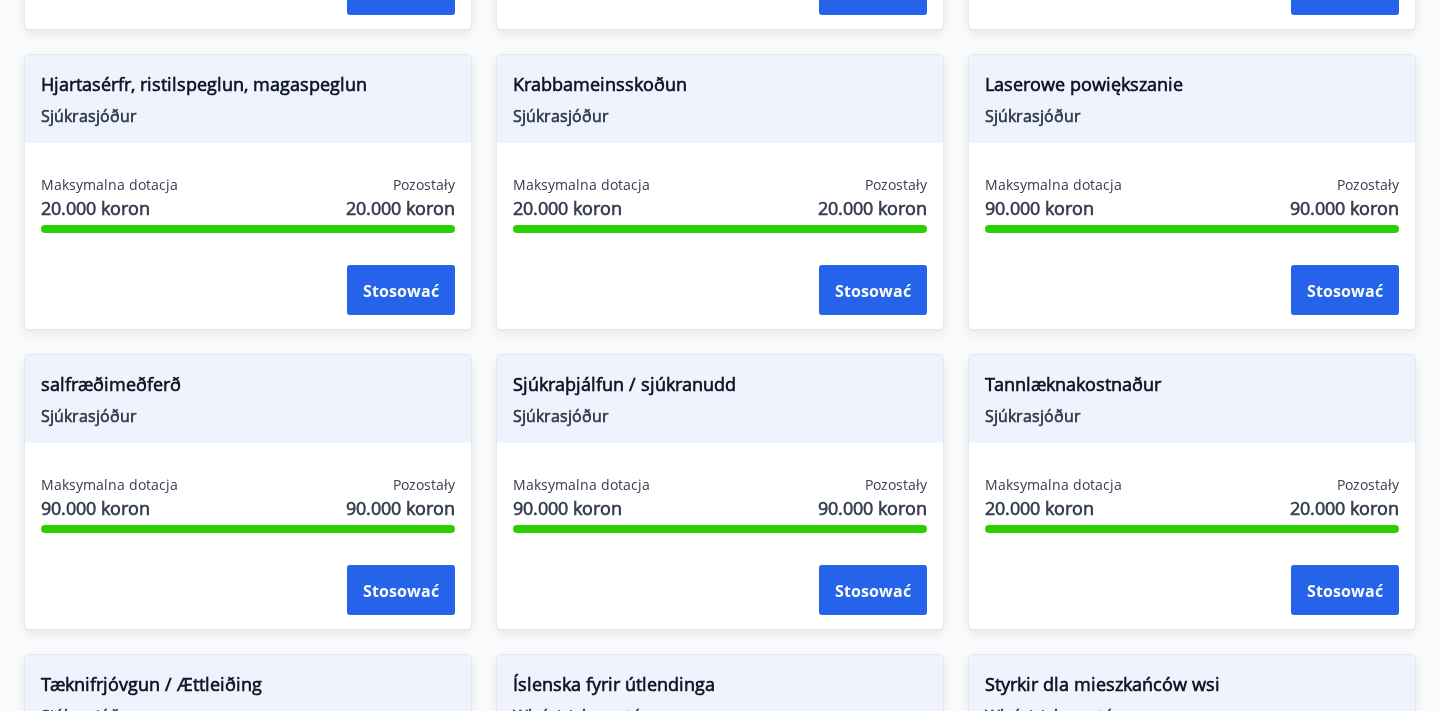 scroll, scrollTop: 1504, scrollLeft: 0, axis: vertical 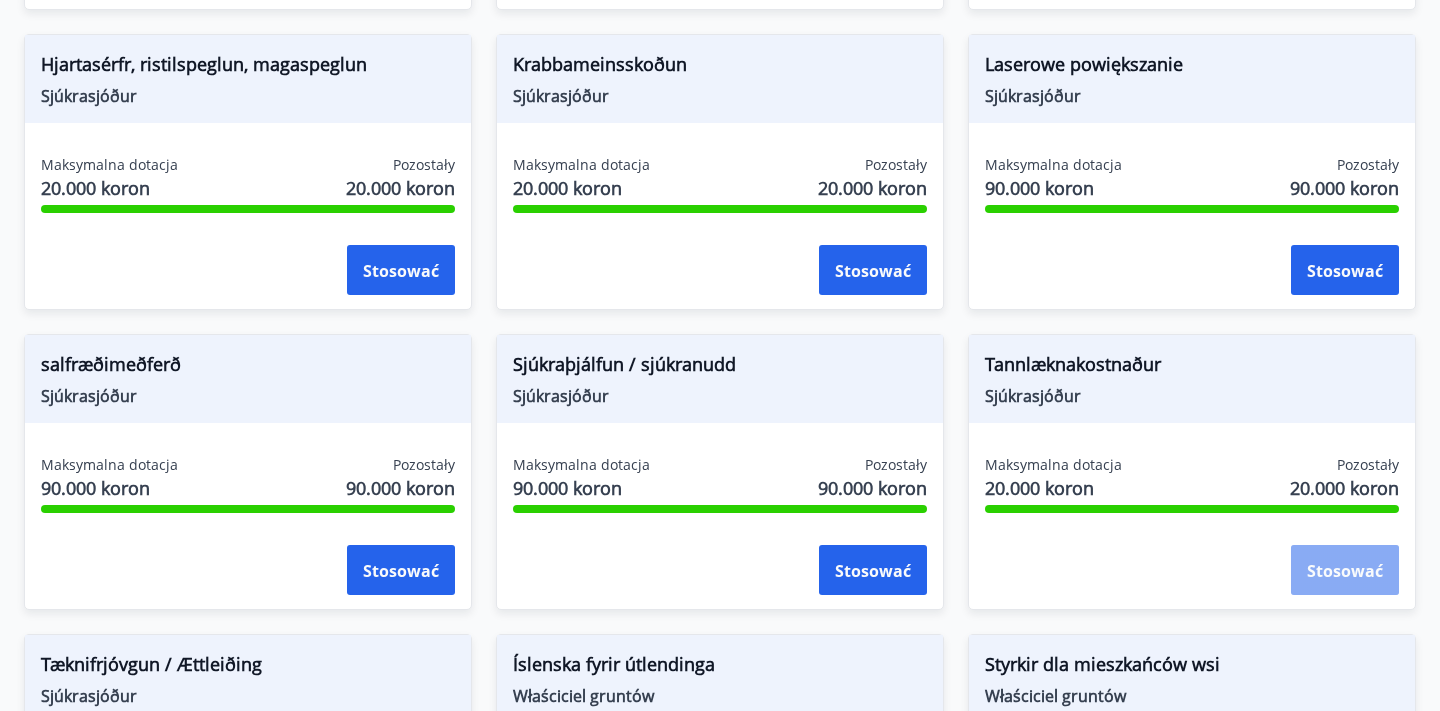 click on "Stosować" at bounding box center [1345, 571] 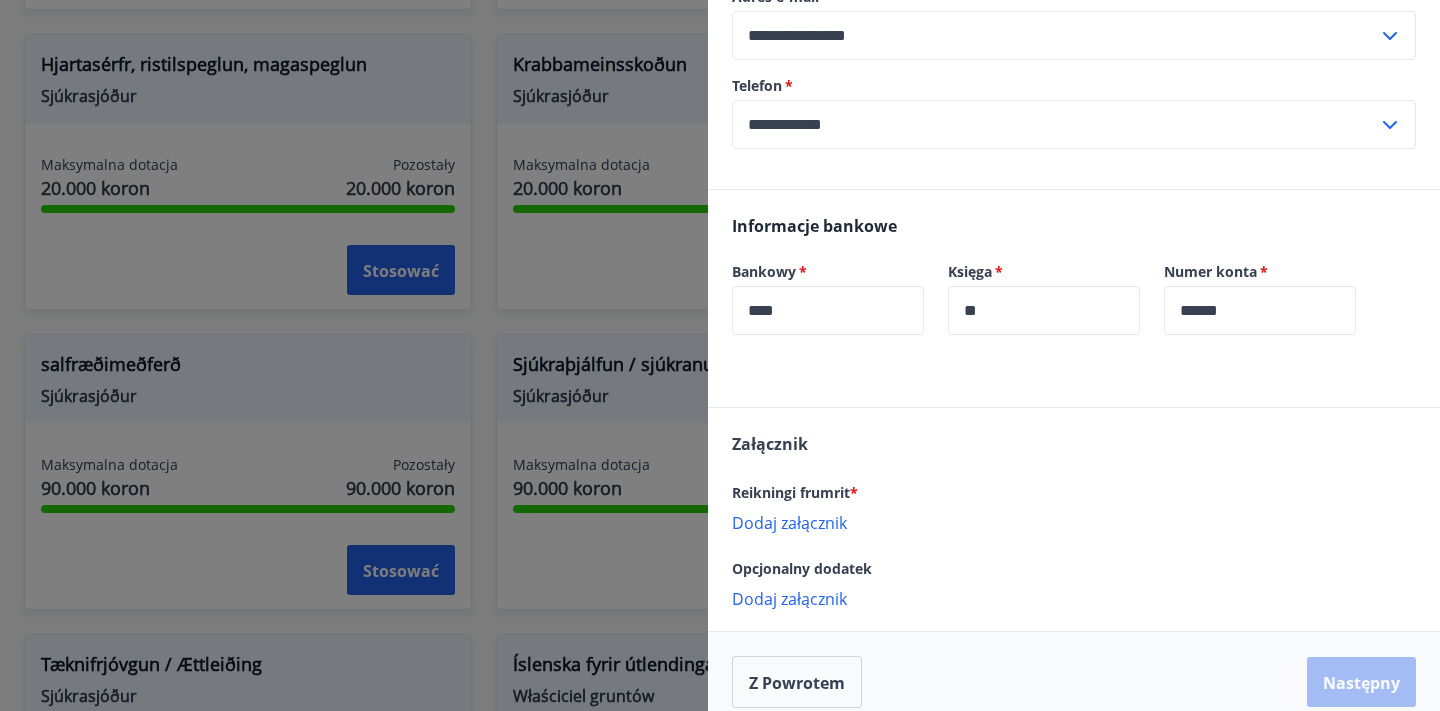 scroll, scrollTop: 381, scrollLeft: 0, axis: vertical 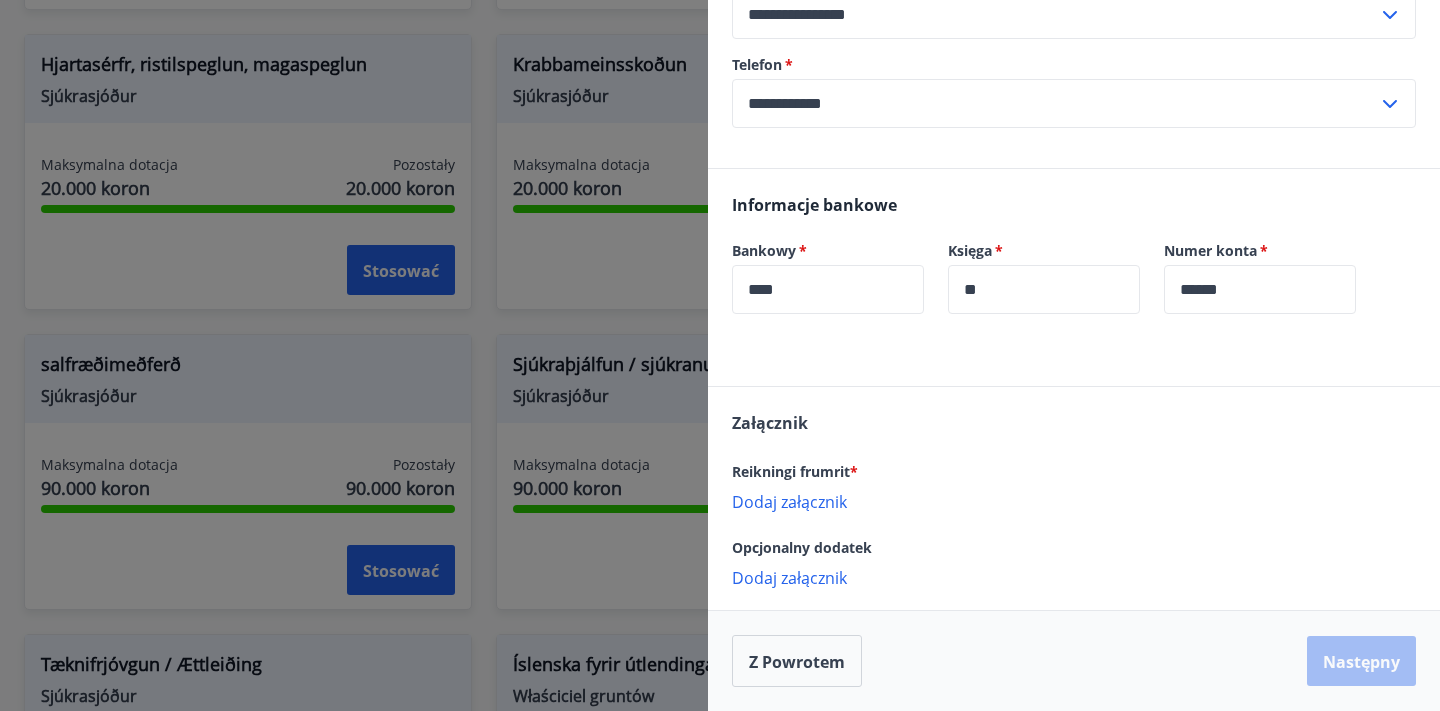 click on "Dodaj załącznik" at bounding box center (789, 502) 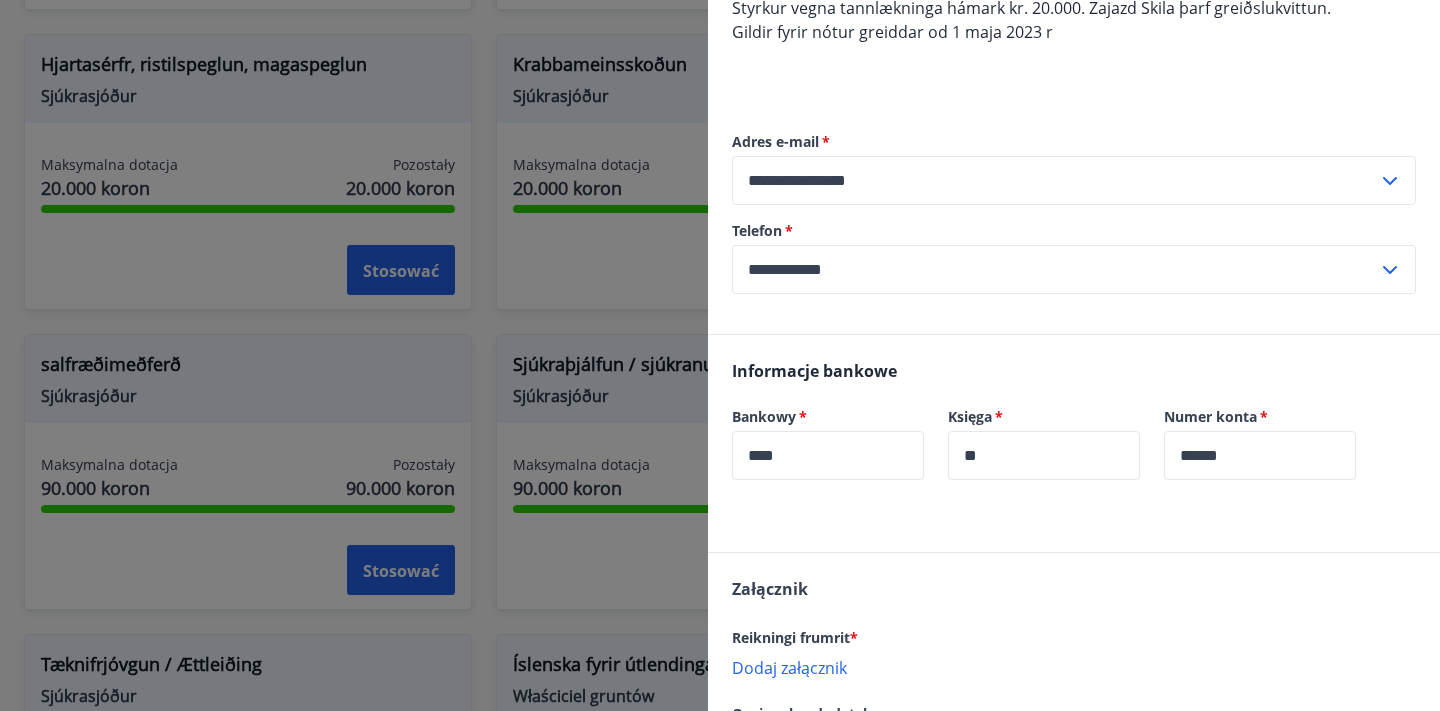 scroll, scrollTop: 0, scrollLeft: 0, axis: both 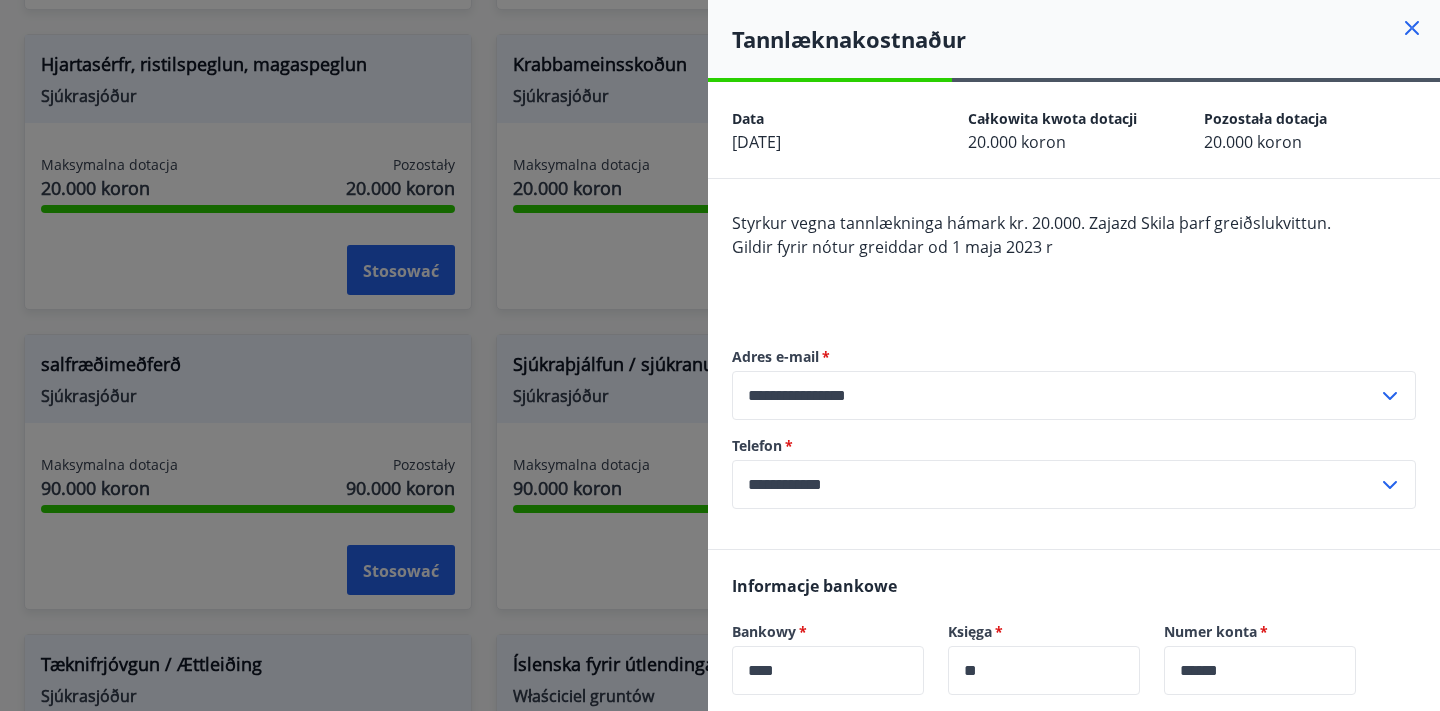 click at bounding box center [720, 355] 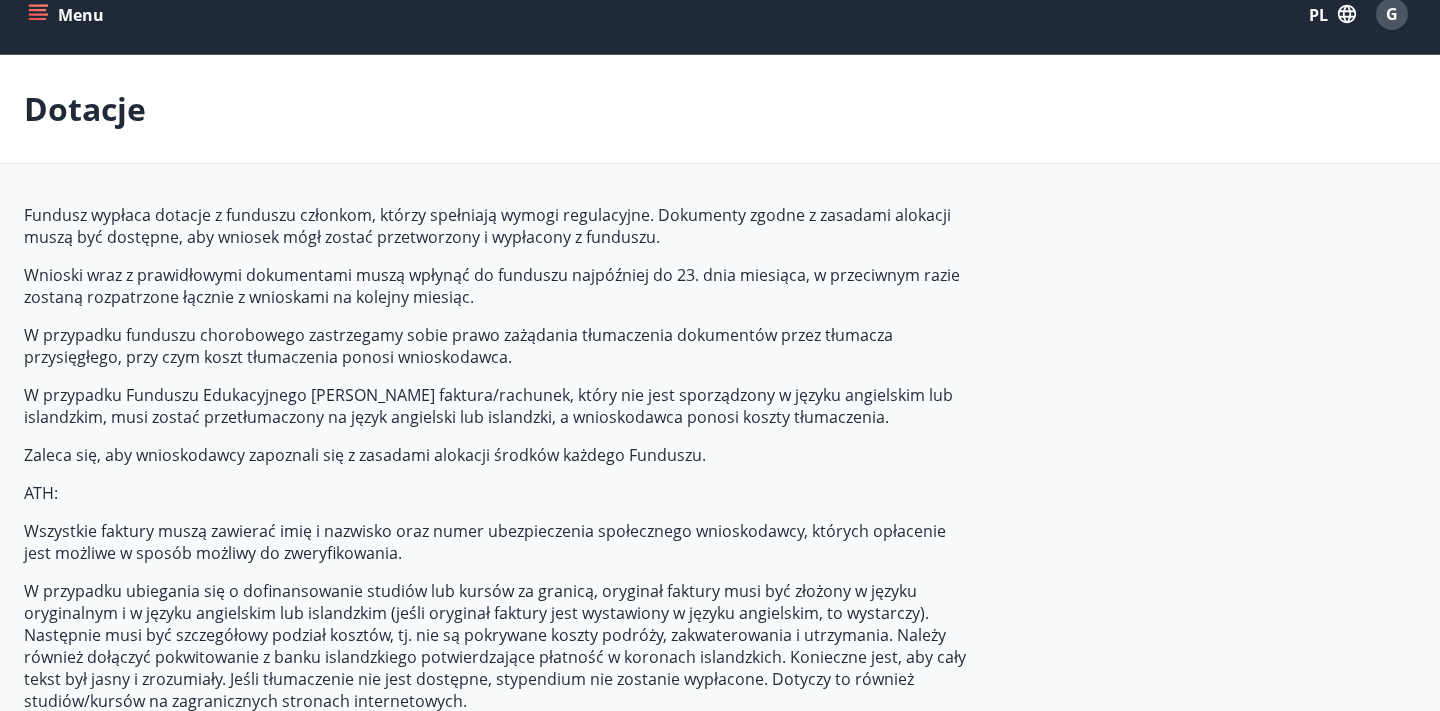scroll, scrollTop: 0, scrollLeft: 0, axis: both 